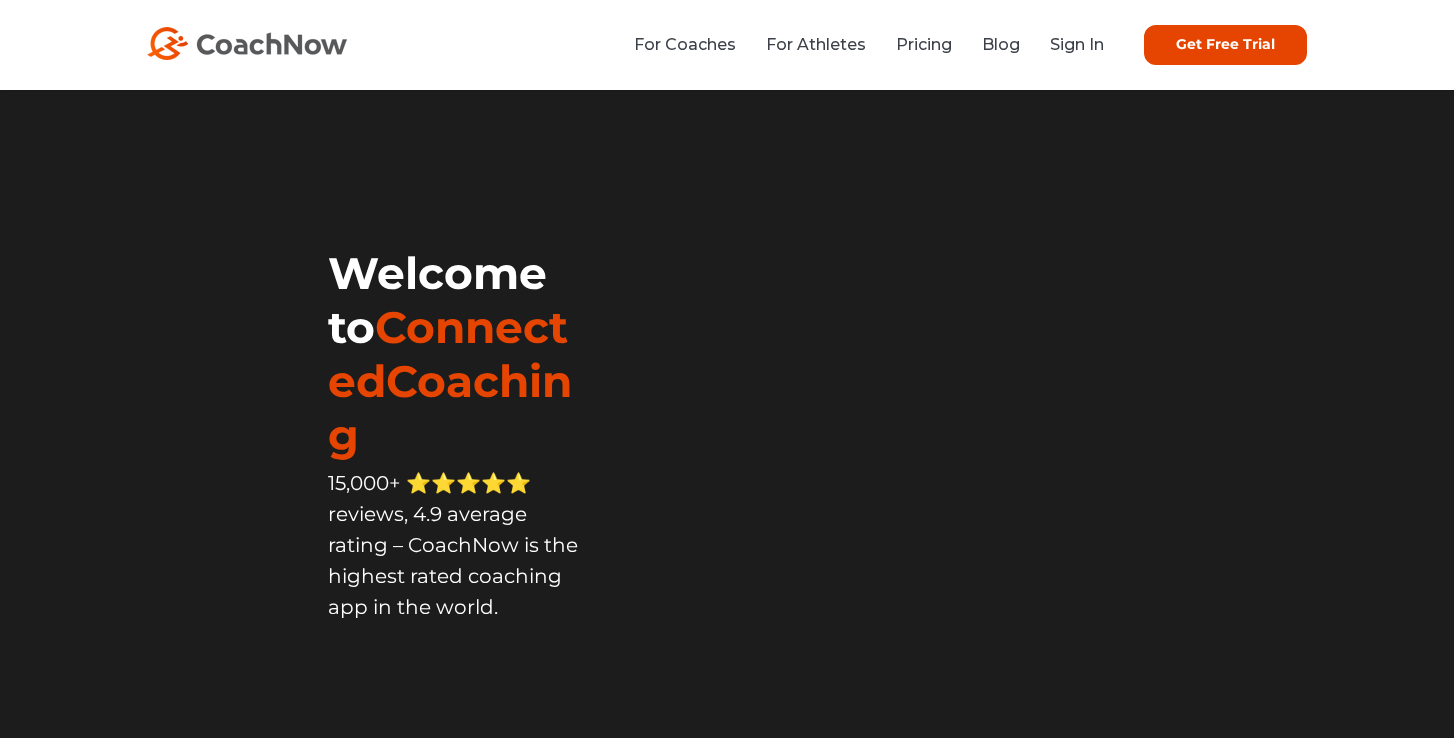 scroll, scrollTop: 0, scrollLeft: 0, axis: both 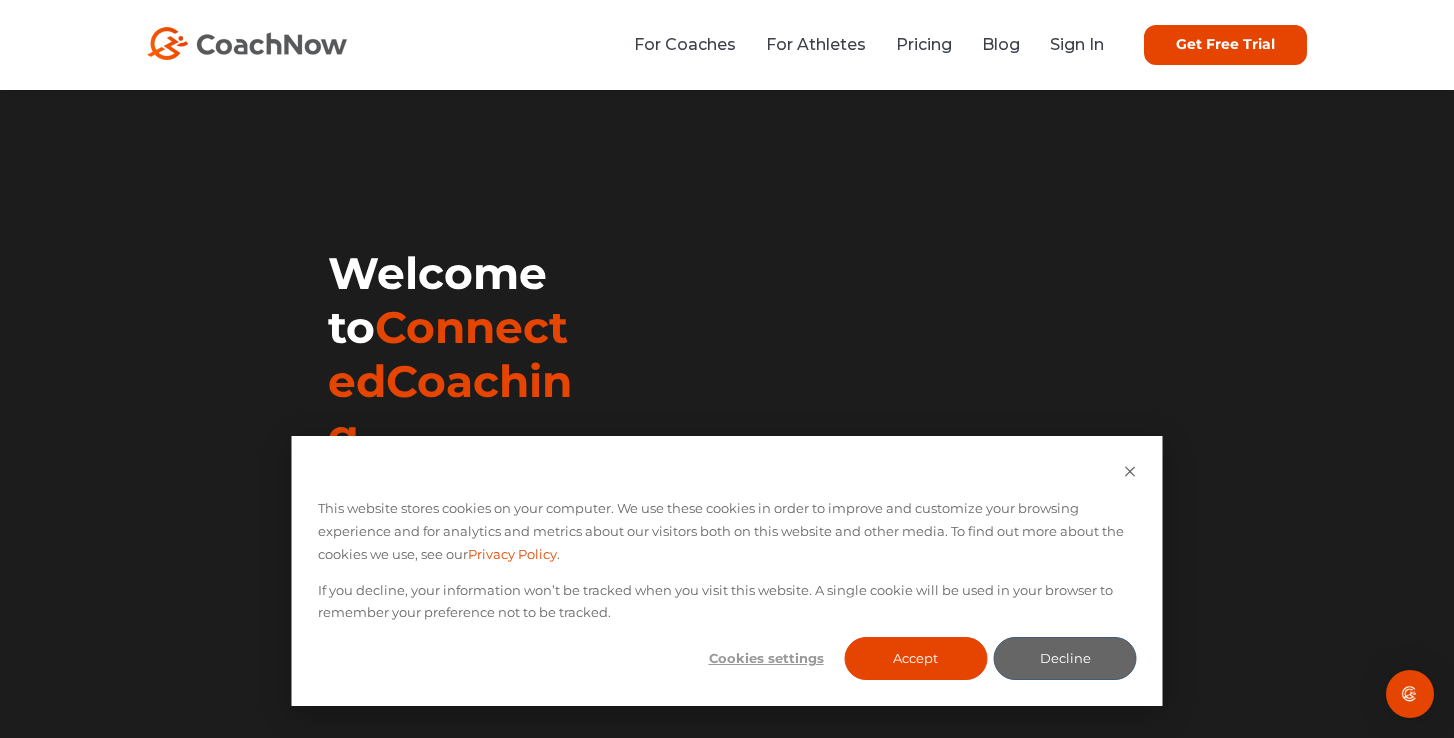 click on "This website stores cookies on your computer. We use these cookies in order to improve and customize your browsing experience and for analytics and metrics about our visitors both on this website and other media. To find out more about the cookies we use, see our  Privacy Policy . If you decline, your information won’t be tracked when you visit this website. A single cookie will be used in your browser to remember your preference not to be tracked. Cookies settings Accept Decline" at bounding box center [727, 571] 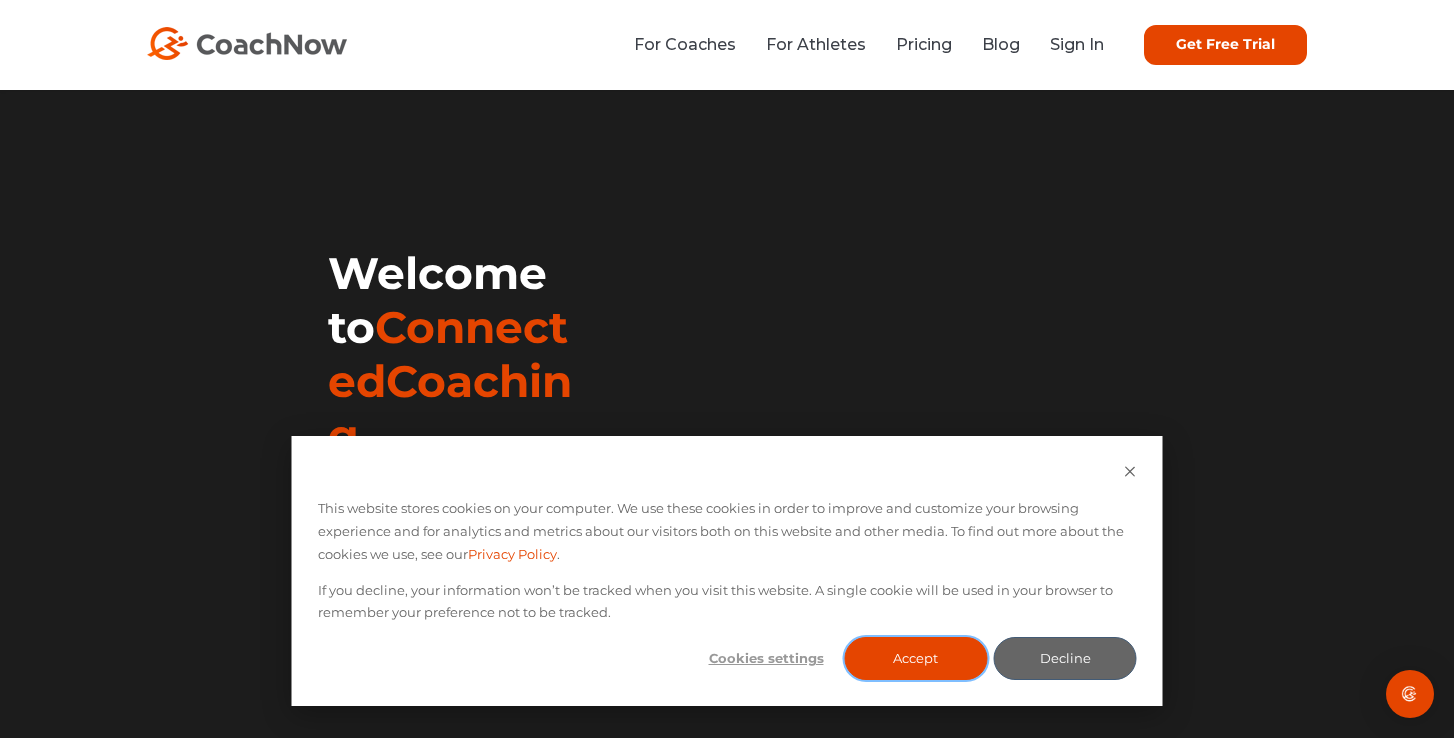 click on "Accept" at bounding box center (915, 658) 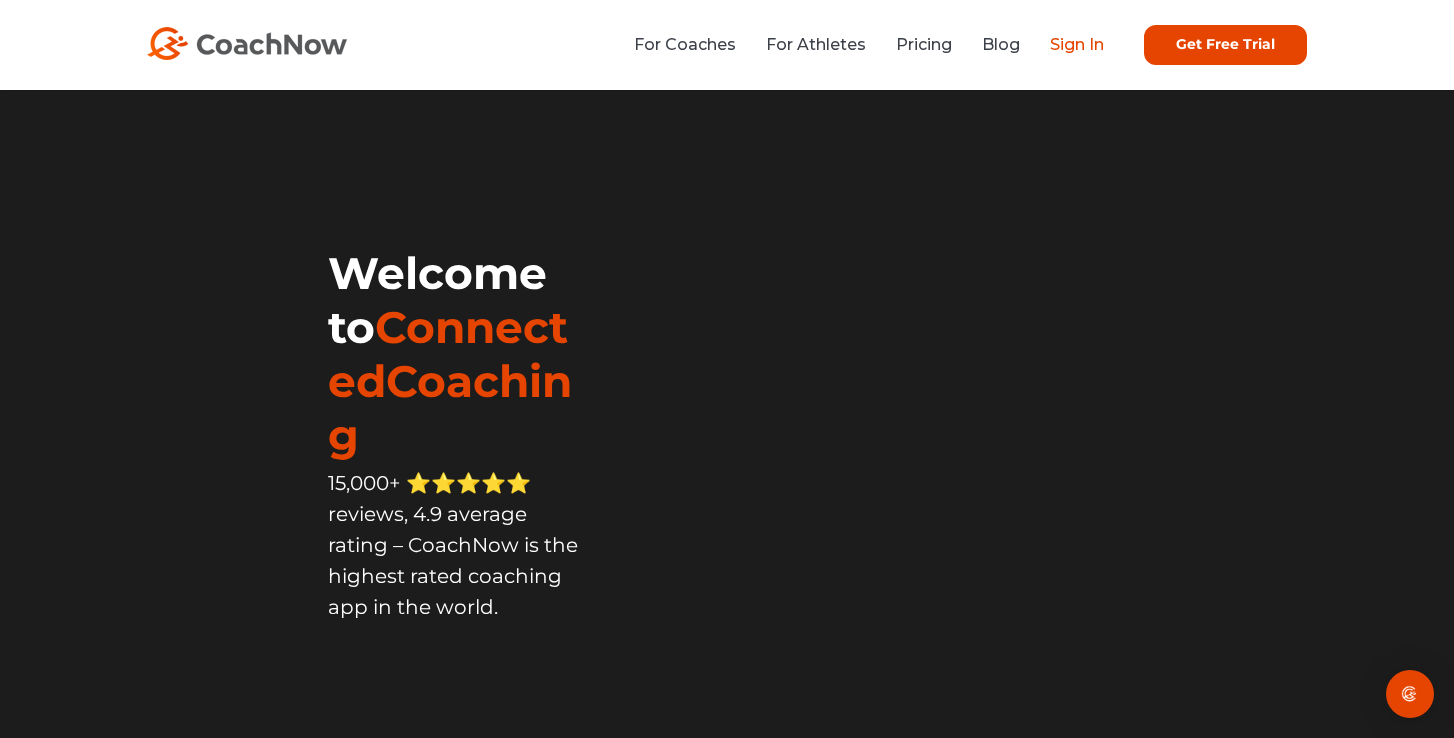 click on "Sign In" at bounding box center (1077, 44) 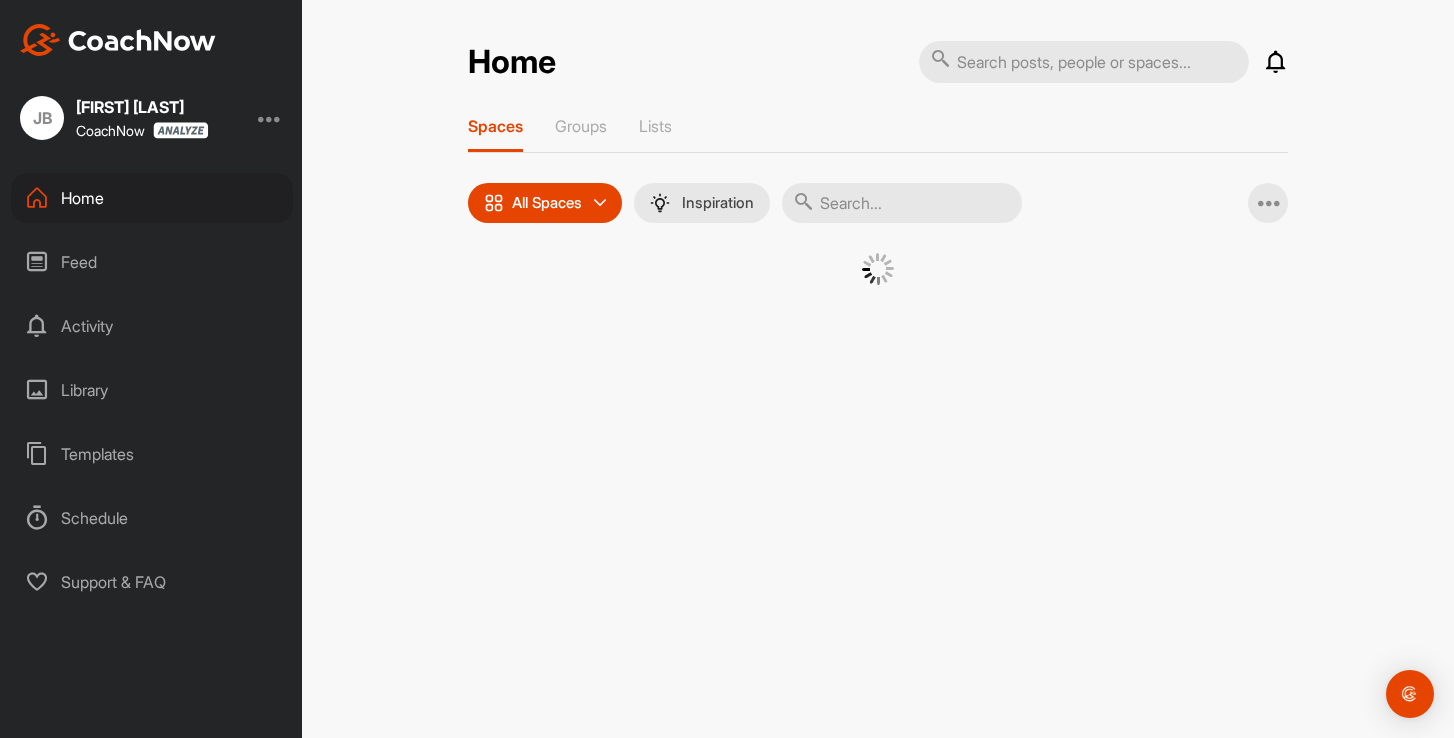 scroll, scrollTop: 0, scrollLeft: 0, axis: both 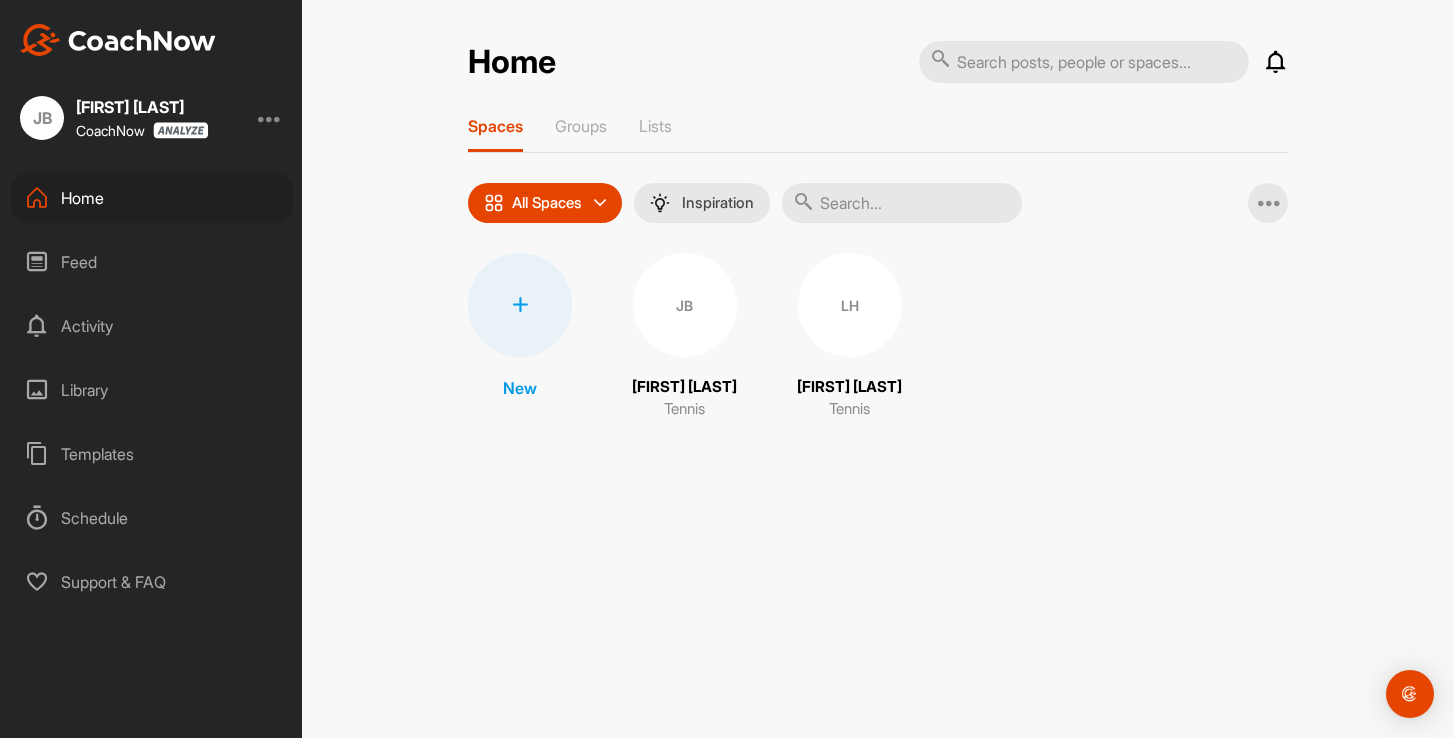 click on "LH" at bounding box center [850, 305] 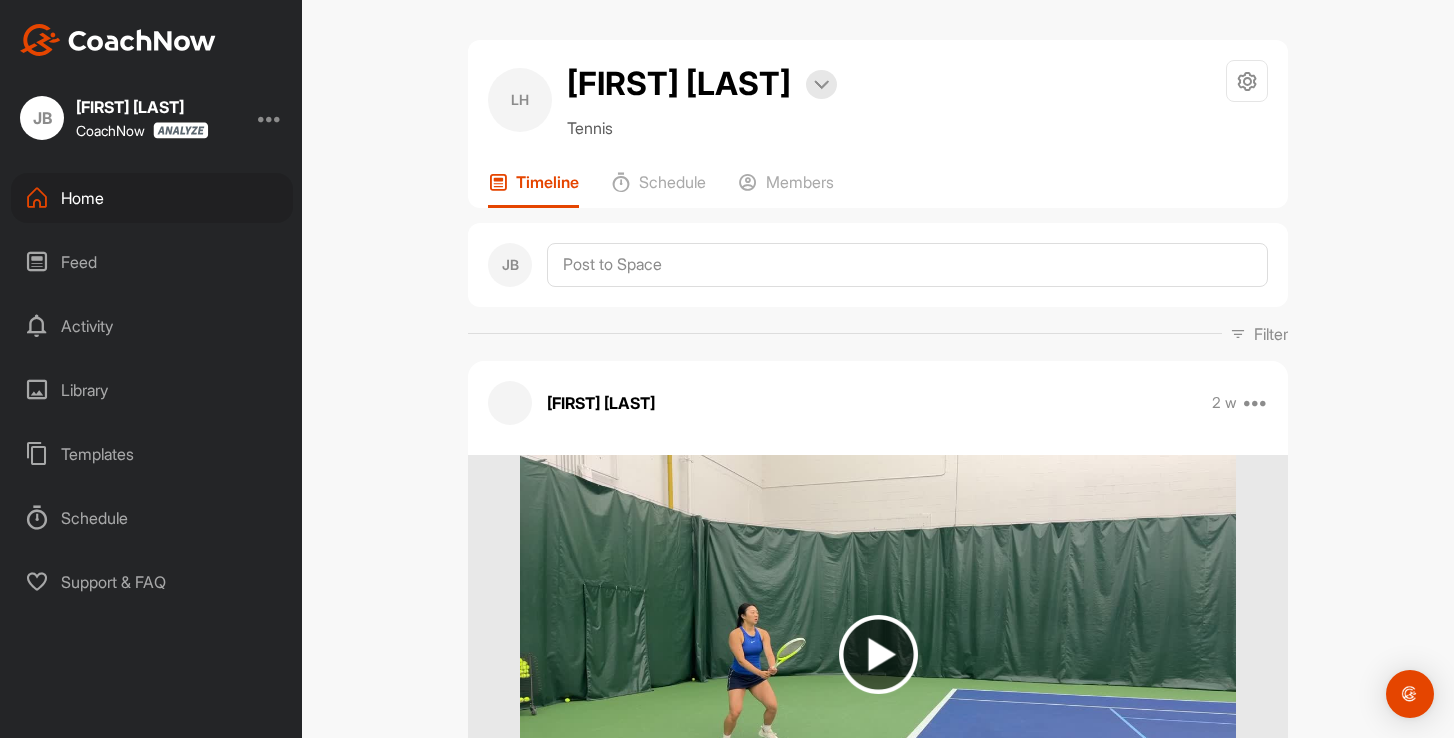 scroll, scrollTop: 0, scrollLeft: 0, axis: both 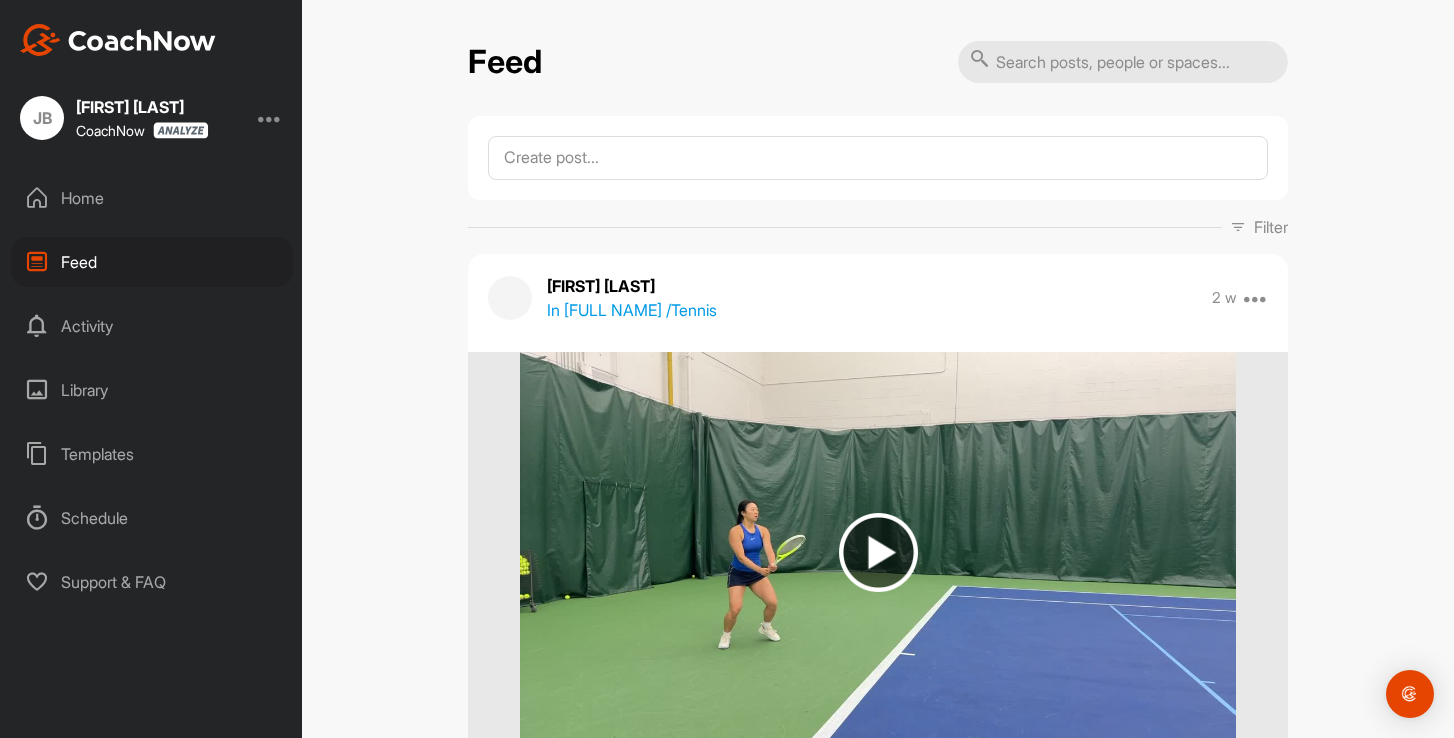 click on "Activity" at bounding box center (152, 326) 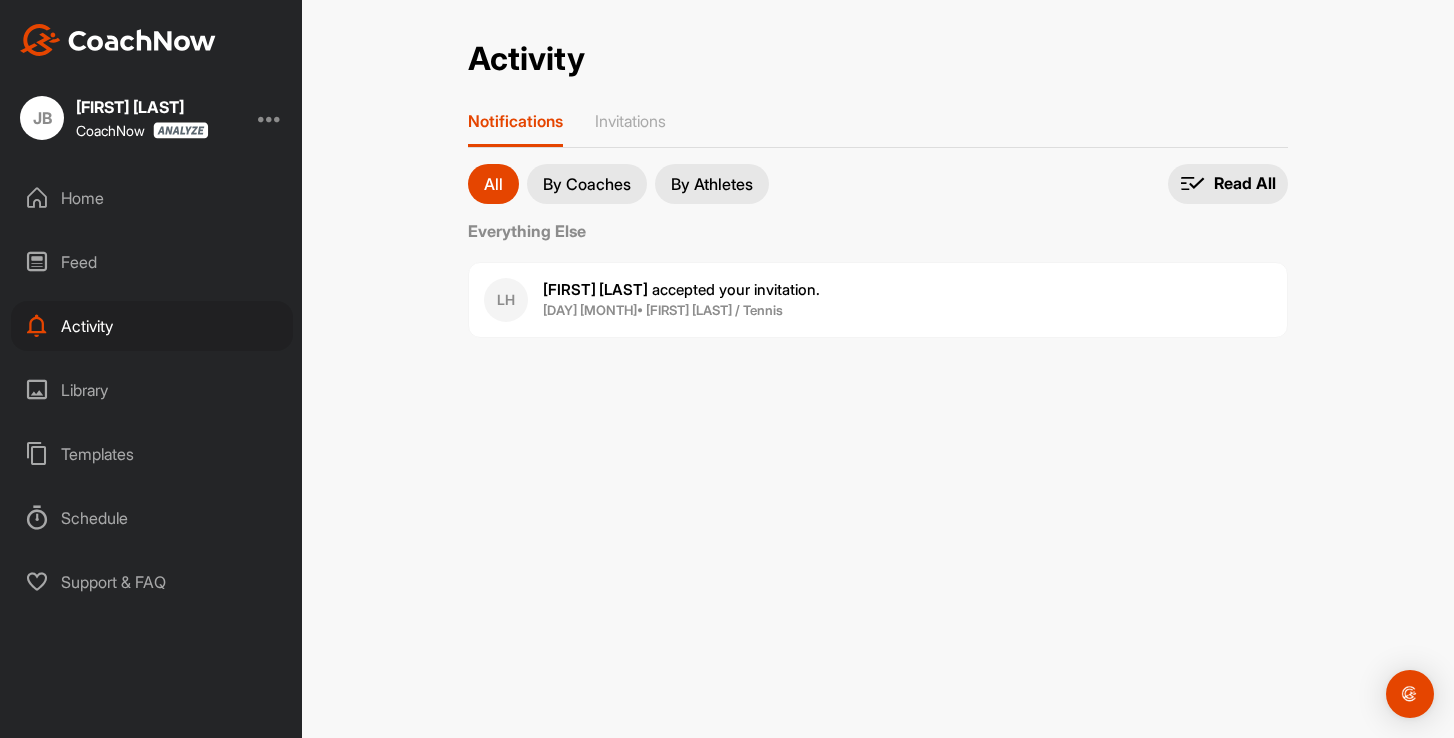 click on "Library" at bounding box center (152, 390) 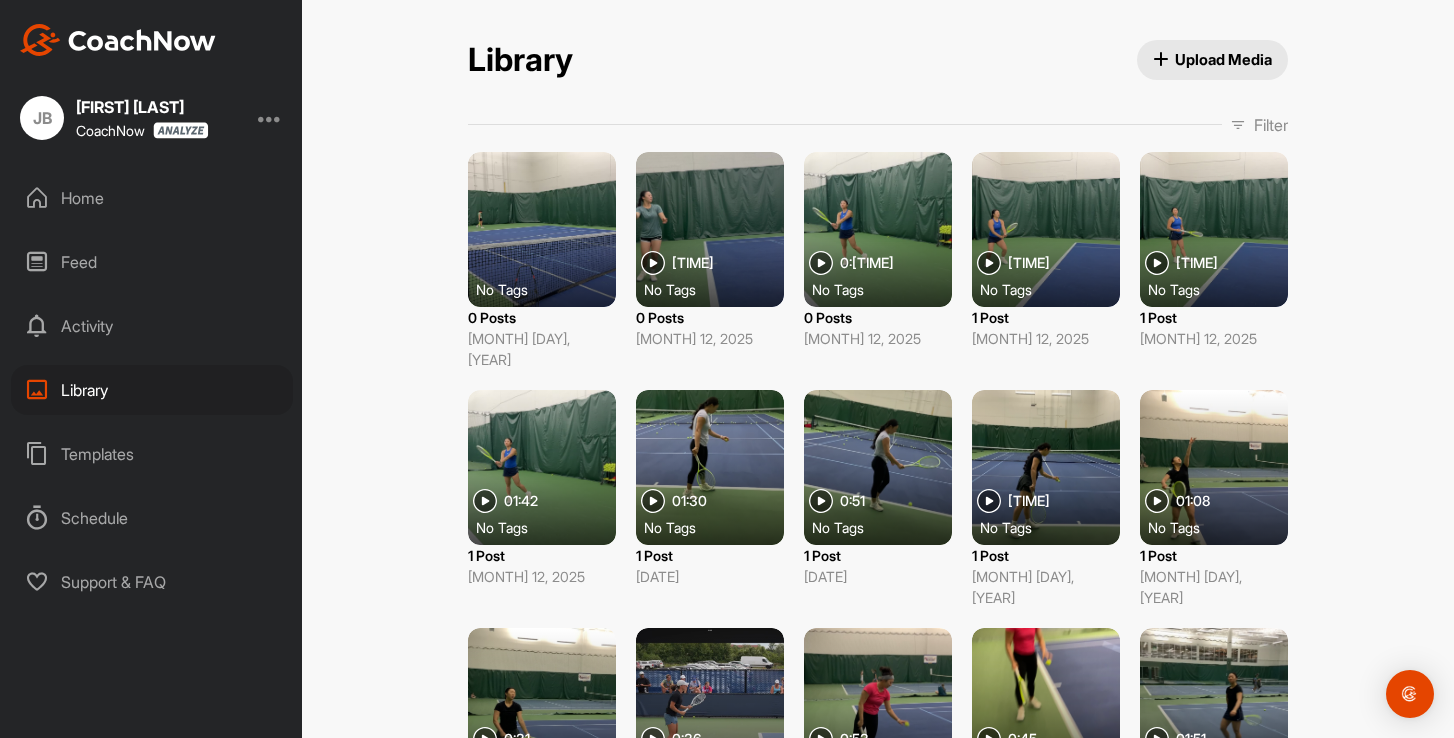 click on "Home" at bounding box center [152, 198] 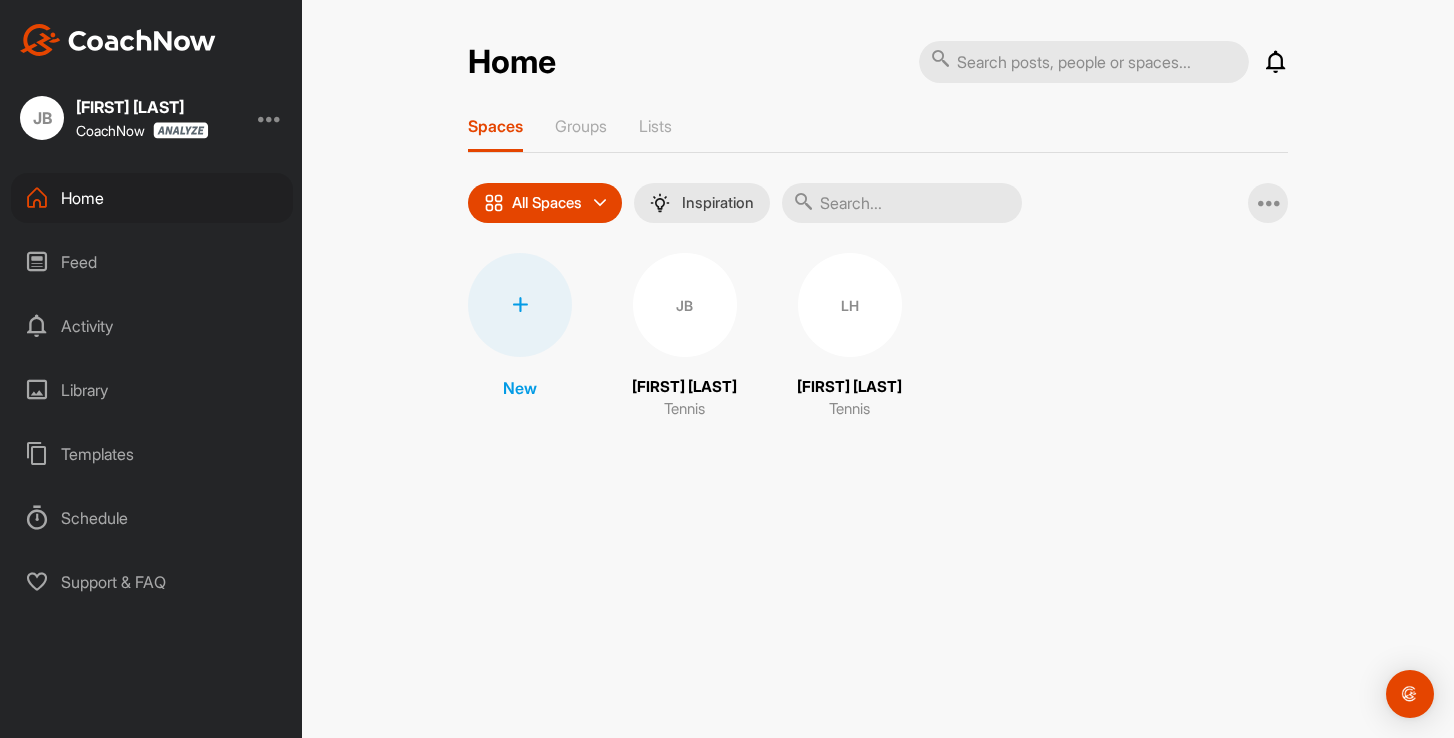 click on "LH" at bounding box center (850, 305) 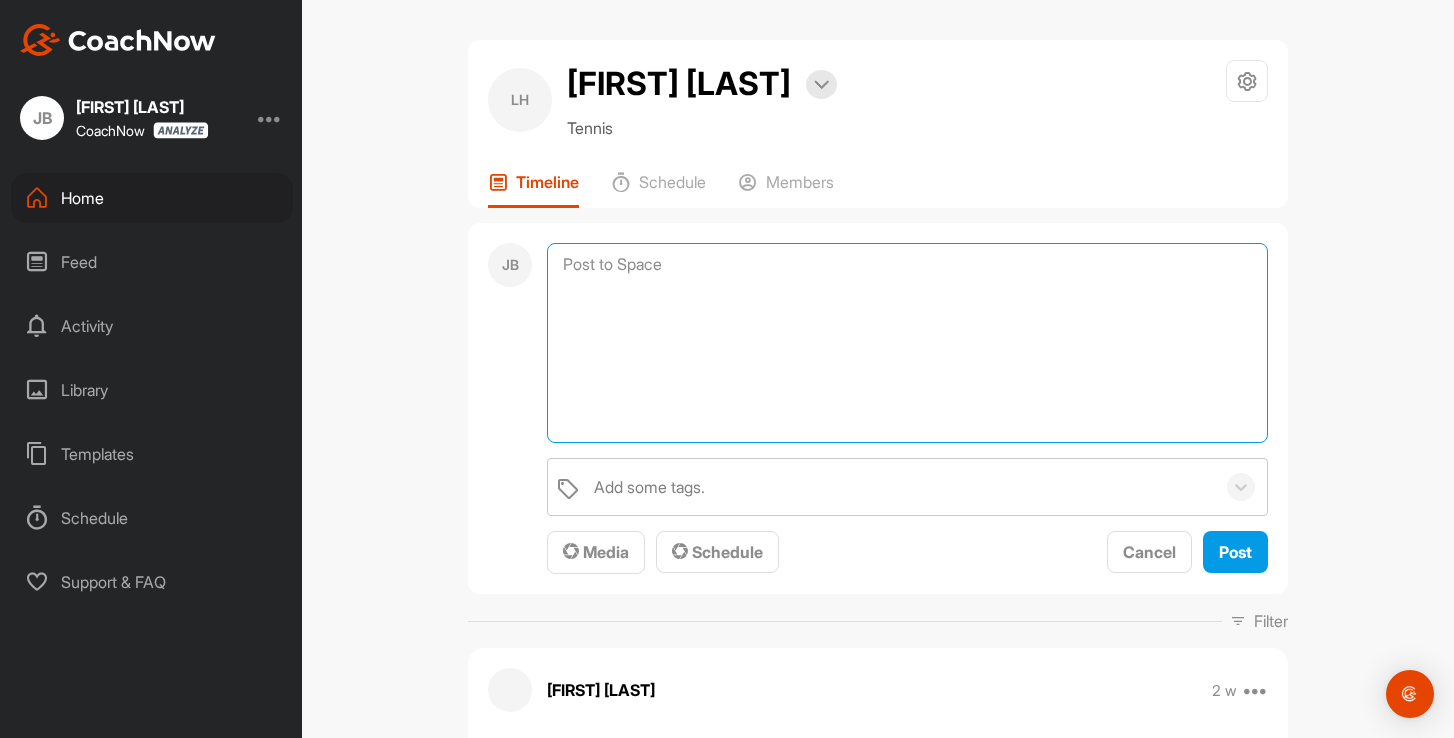 click at bounding box center [907, 343] 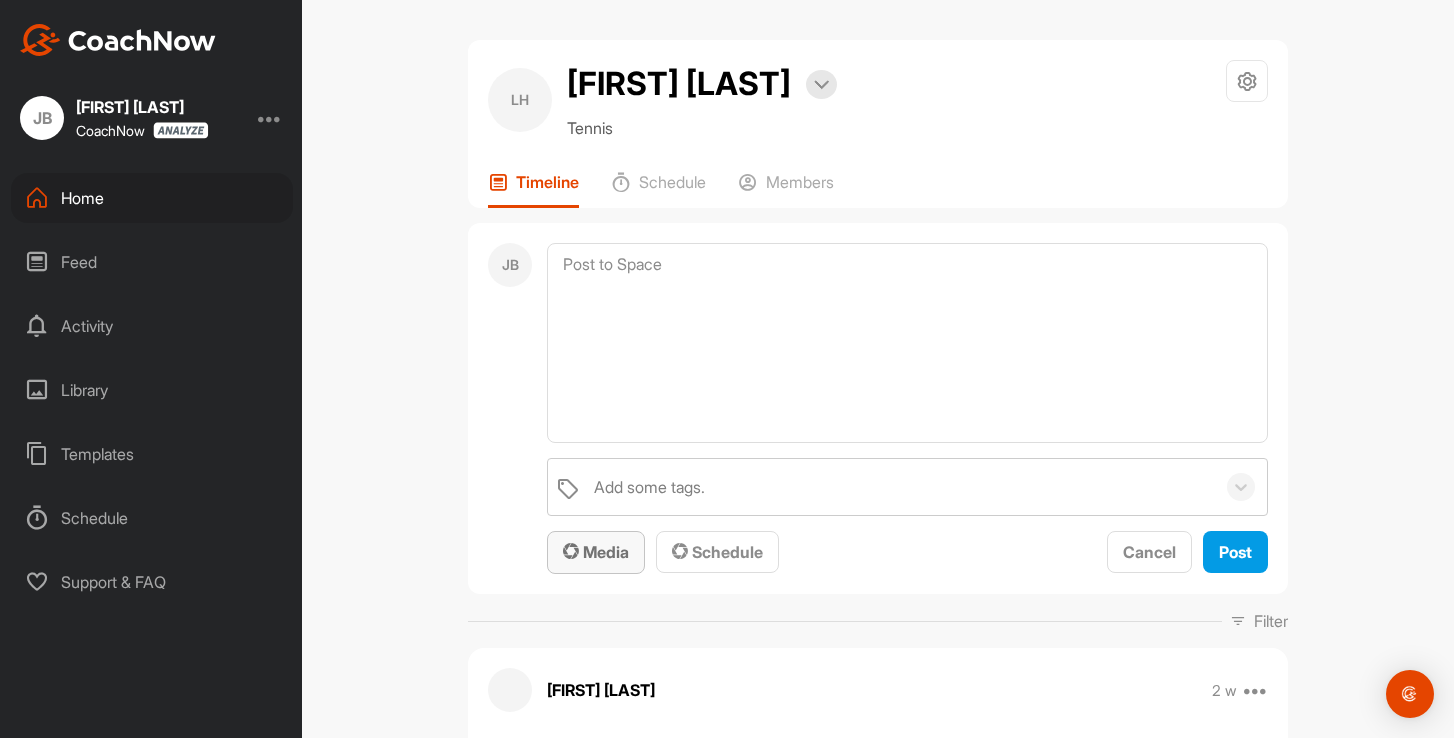 click on "Media" at bounding box center [596, 552] 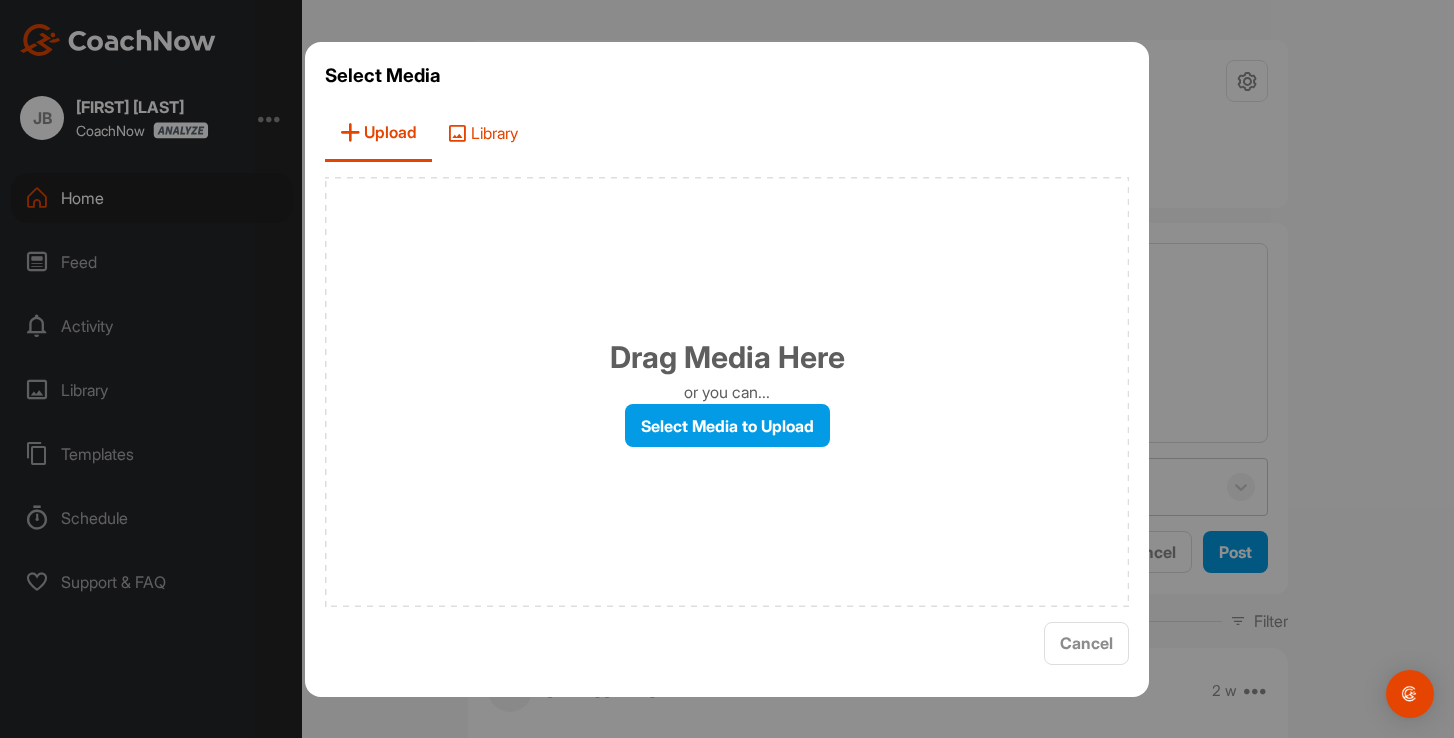 click on "Library" at bounding box center (482, 133) 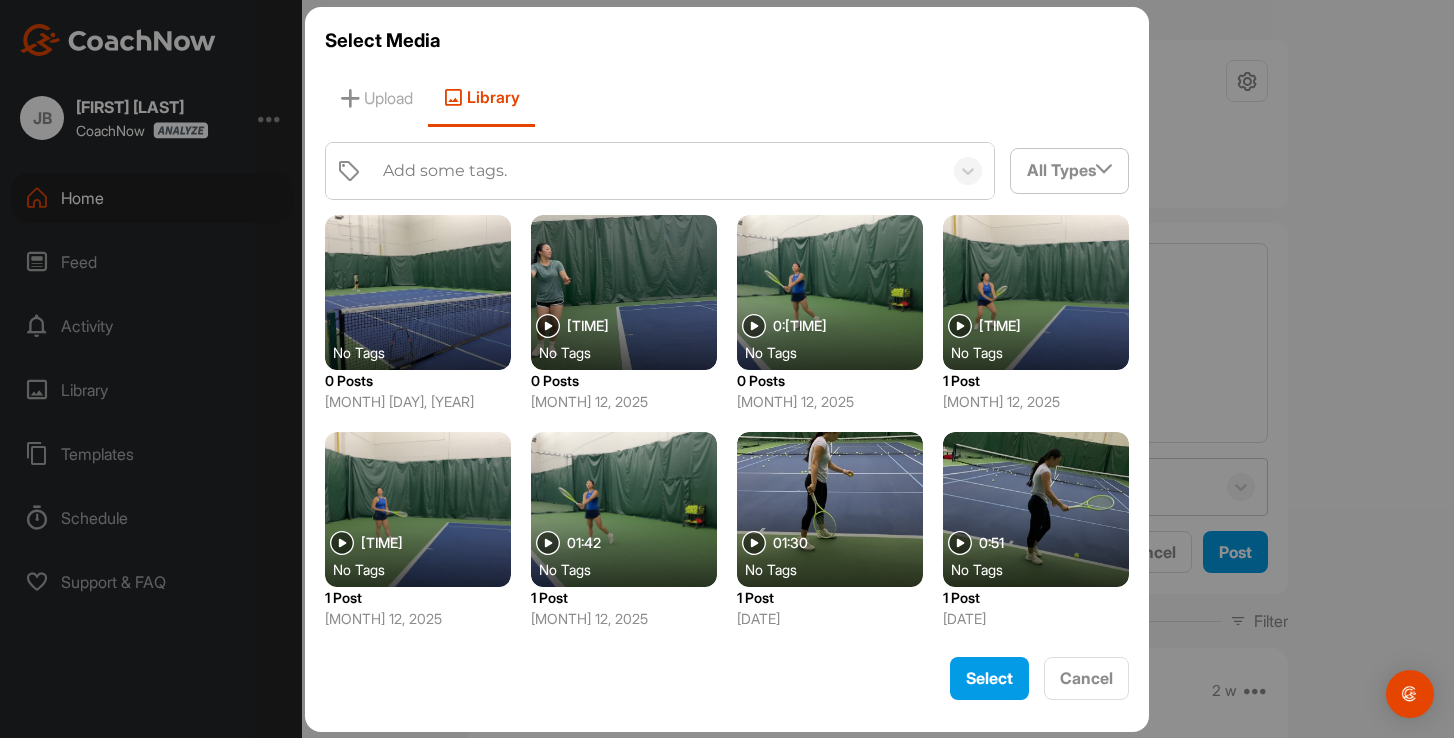 click at bounding box center (418, 292) 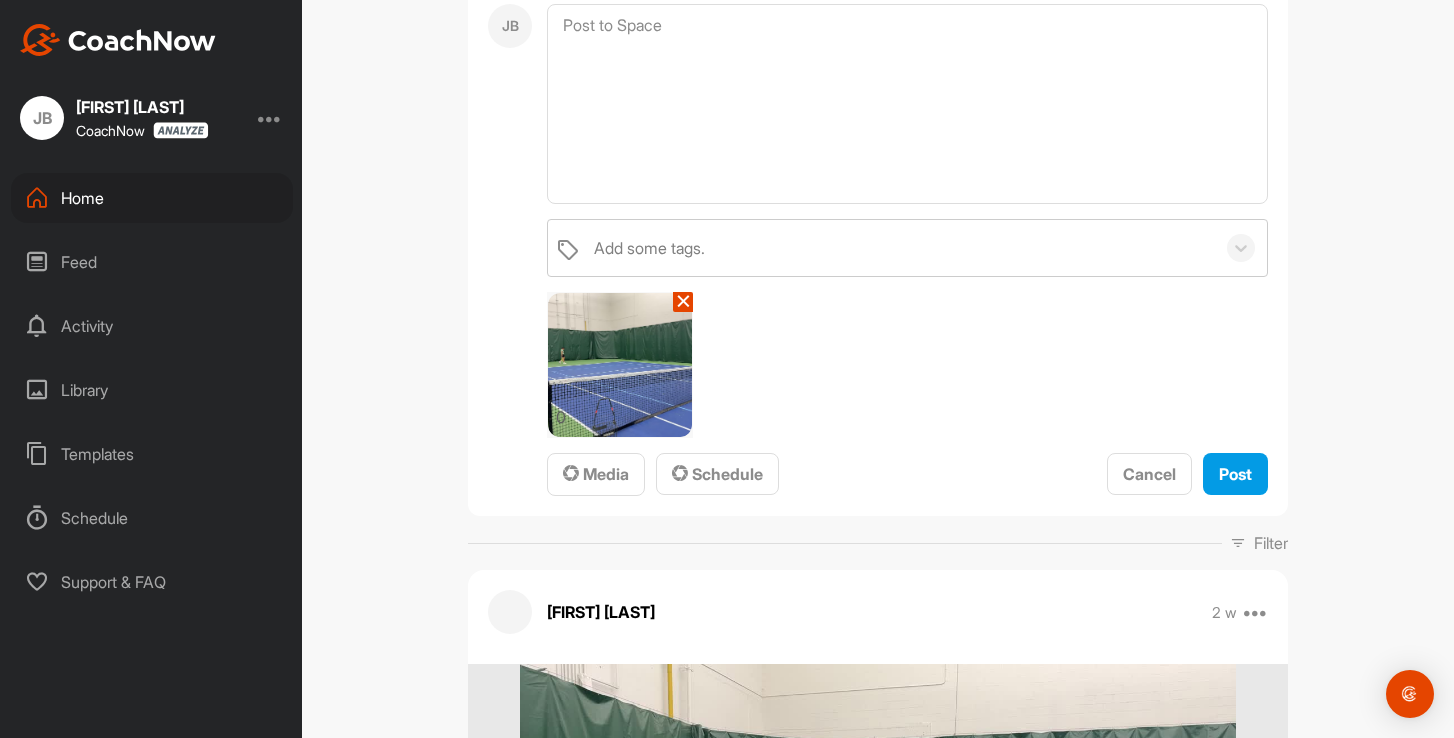 scroll, scrollTop: 255, scrollLeft: 0, axis: vertical 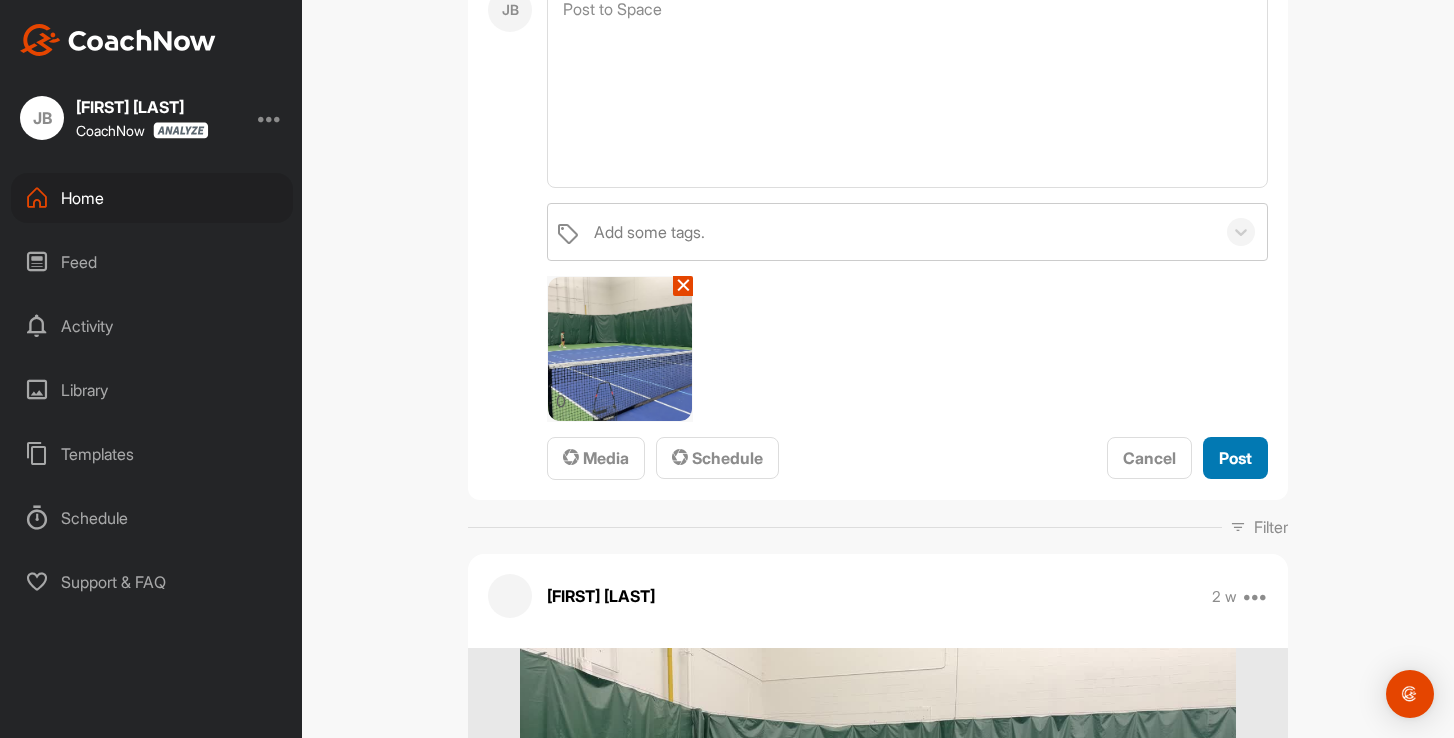 click on "Post" at bounding box center [1235, 458] 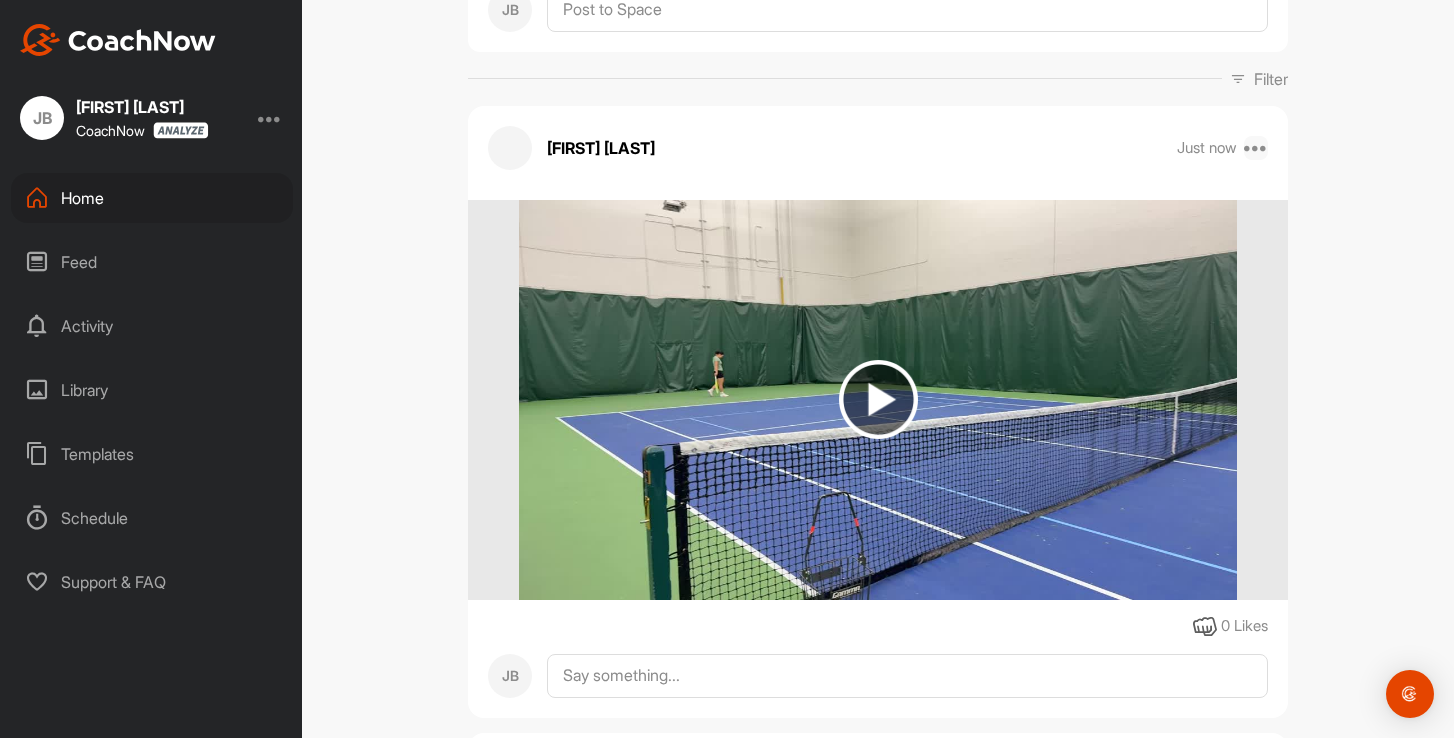 click at bounding box center [1256, 148] 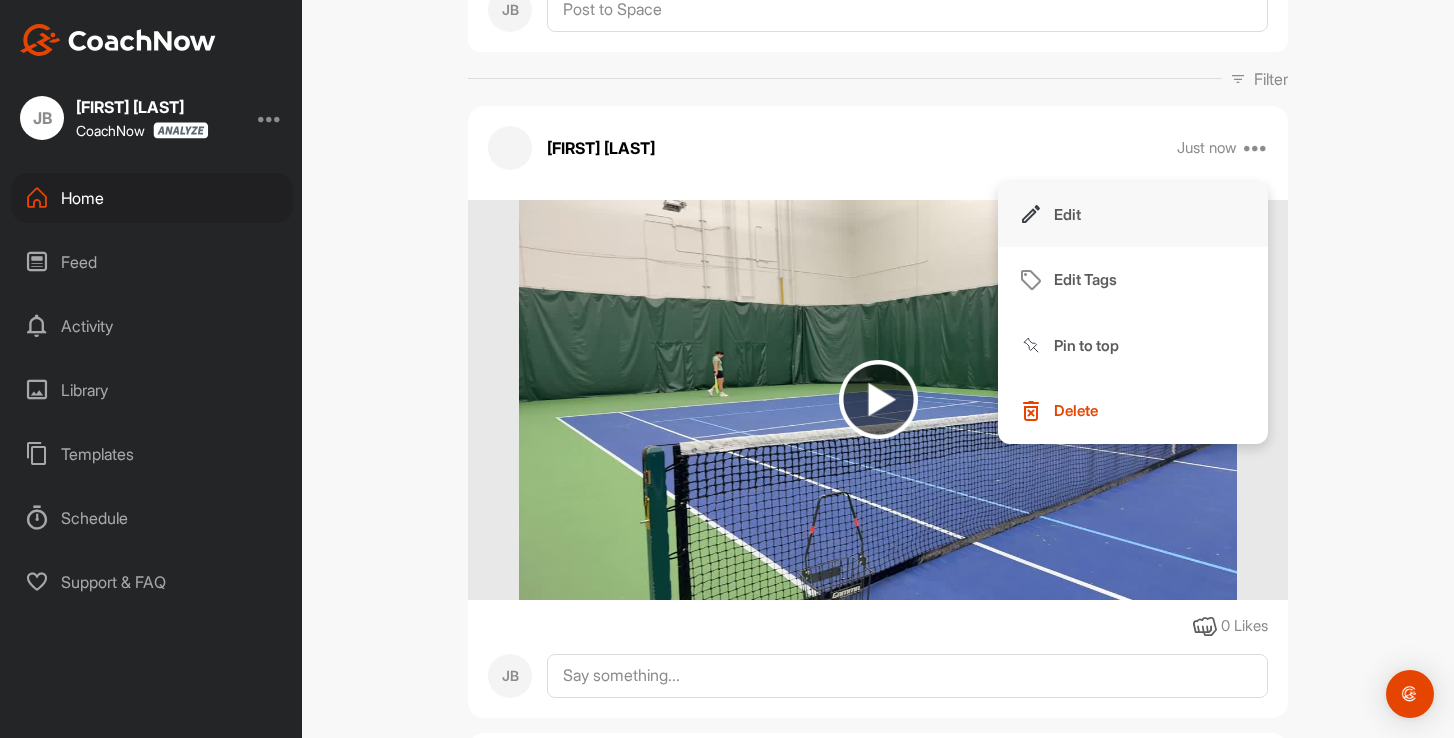 click on "Edit" at bounding box center [1067, 214] 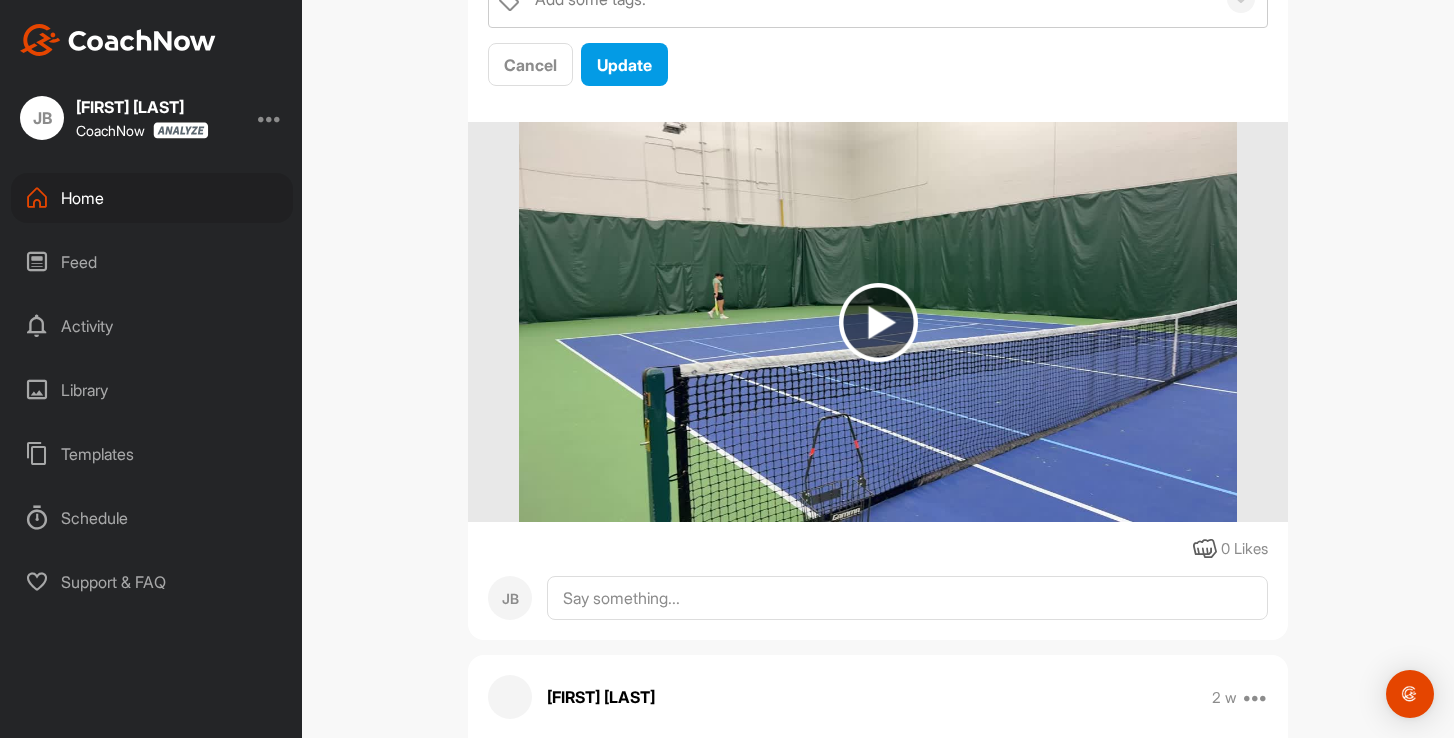 scroll, scrollTop: 621, scrollLeft: 0, axis: vertical 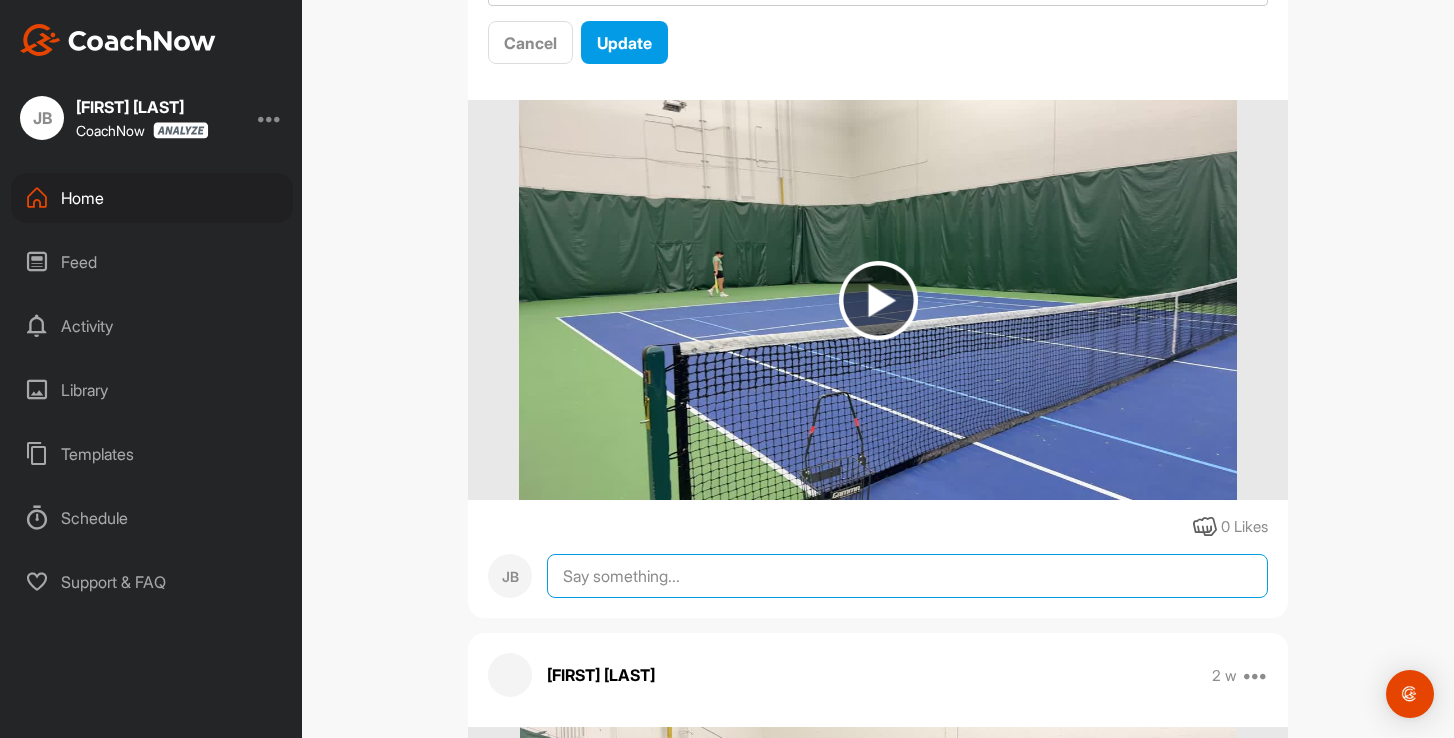 click at bounding box center [907, 576] 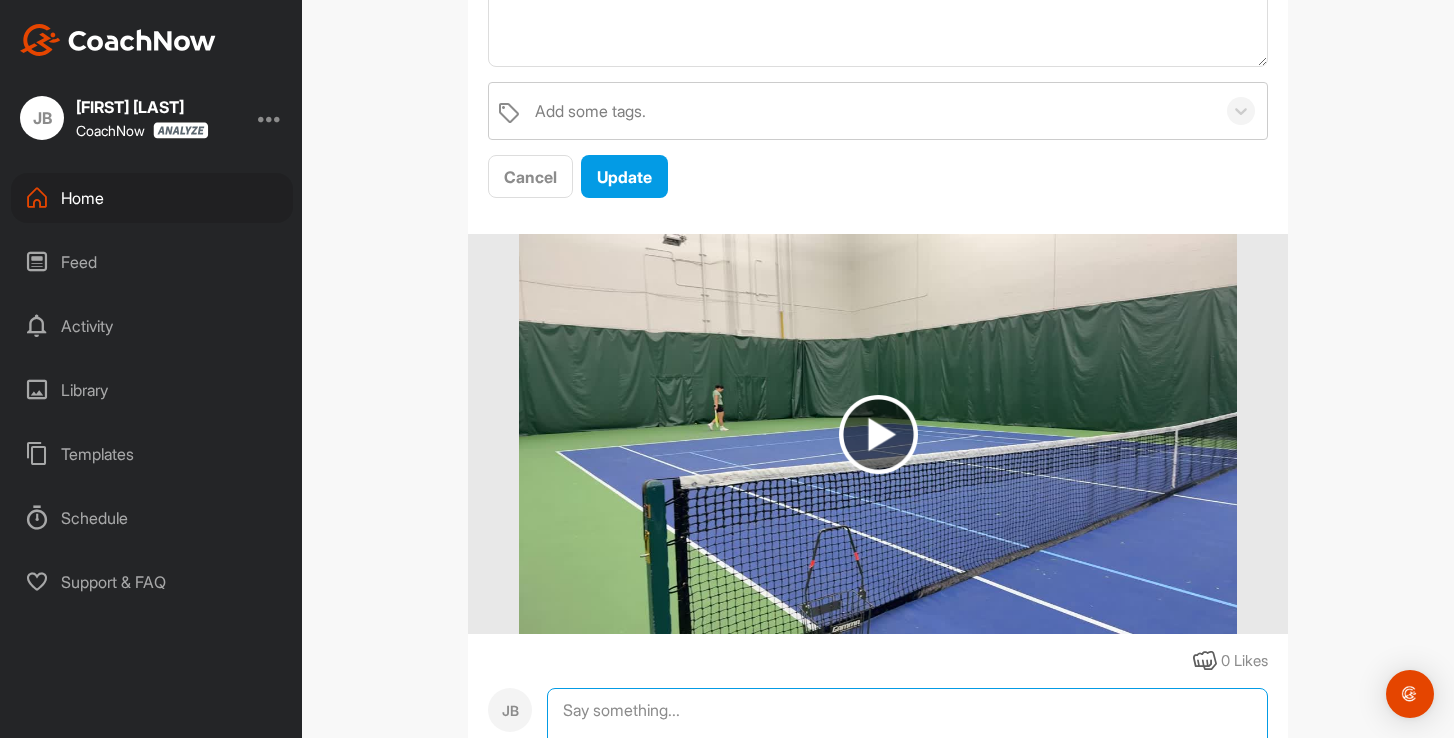 scroll, scrollTop: 447, scrollLeft: 0, axis: vertical 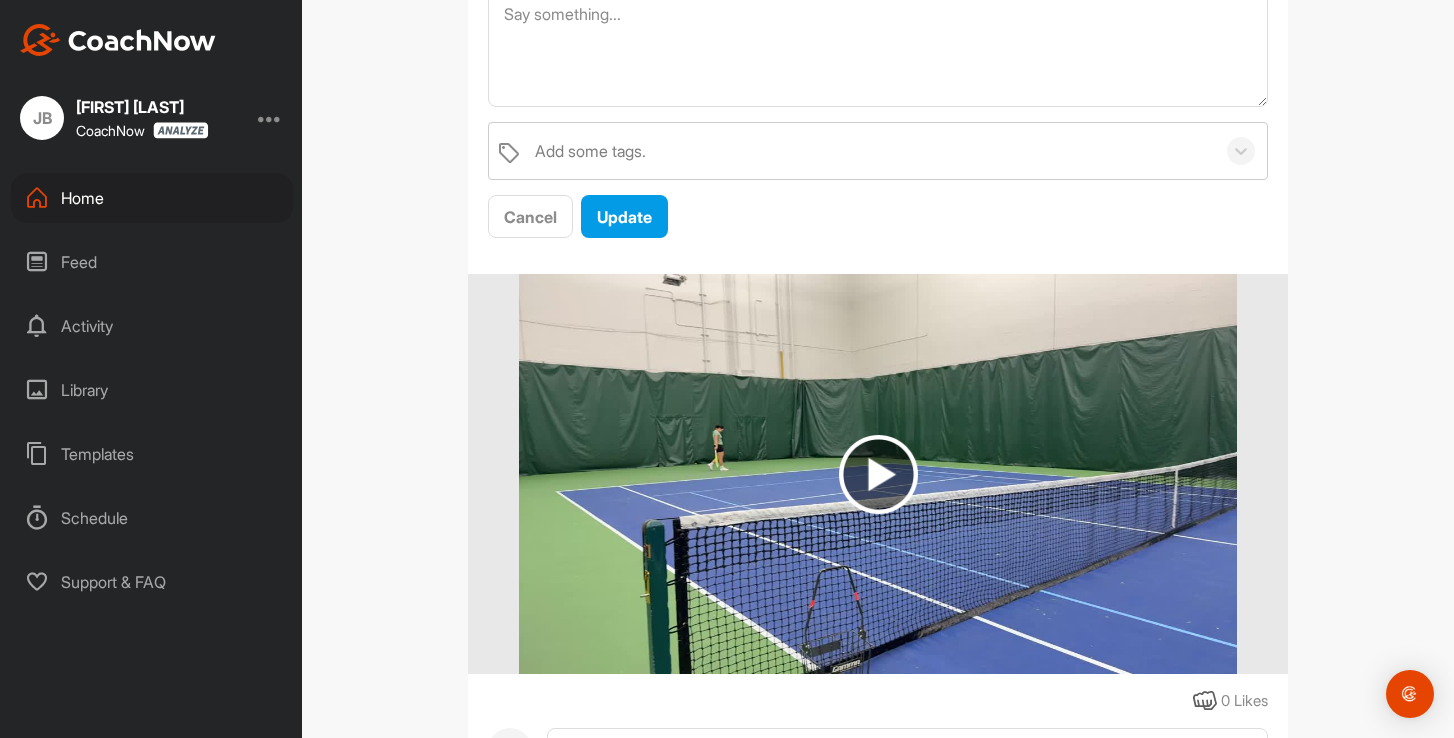 click on "LH [LAST] [LAST] Bookings Tennis Space Settings Your Notifications Timeline Schedule Members JB Filter Media Type Images Videos Notes Audio Documents Author JB [FIRST] [LAST] [EMAIL] LH [LAST] [LAST] [EMAIL] Sort by Created at Tags Add some tags. From Day Month Year Till Day Month Year Filter Show All [FIRST] [LAST] Just now Edit Edit Tags Pin to top Delete Add some tags. Cancel Update 0 Likes JB Media Cancel Reply [FIRST] [LAST] 2 w Edit Edit Tags Pin to top Delete Seen by 1 0 Likes JB [FIRST] [LAST] 2 w Edit Edit Tags Pin to top Delete Seen by 1 0 Likes JB [FIRST] [LAST] 2 w Edit Edit Tags Pin to top Delete Seen by 1 0 Likes JB [FIRST] [LAST] 4 w Edit Edit Tags Pin to top Delete Seen by 1 0 Likes JB [FIRST] [LAST] 4 w Edit Edit Tags Pin to top Delete Seen by 1 0 Likes JB [FIRST] [LAST] Jun 21 Edit Edit Tags Pin to top Delete Seen by 1 0 Likes JB [FIRST] [LAST] Jun 21 Edit Edit Tags Pin to top Delete Seen by 1 0 Likes JB Jun 21" at bounding box center [878, 6602] 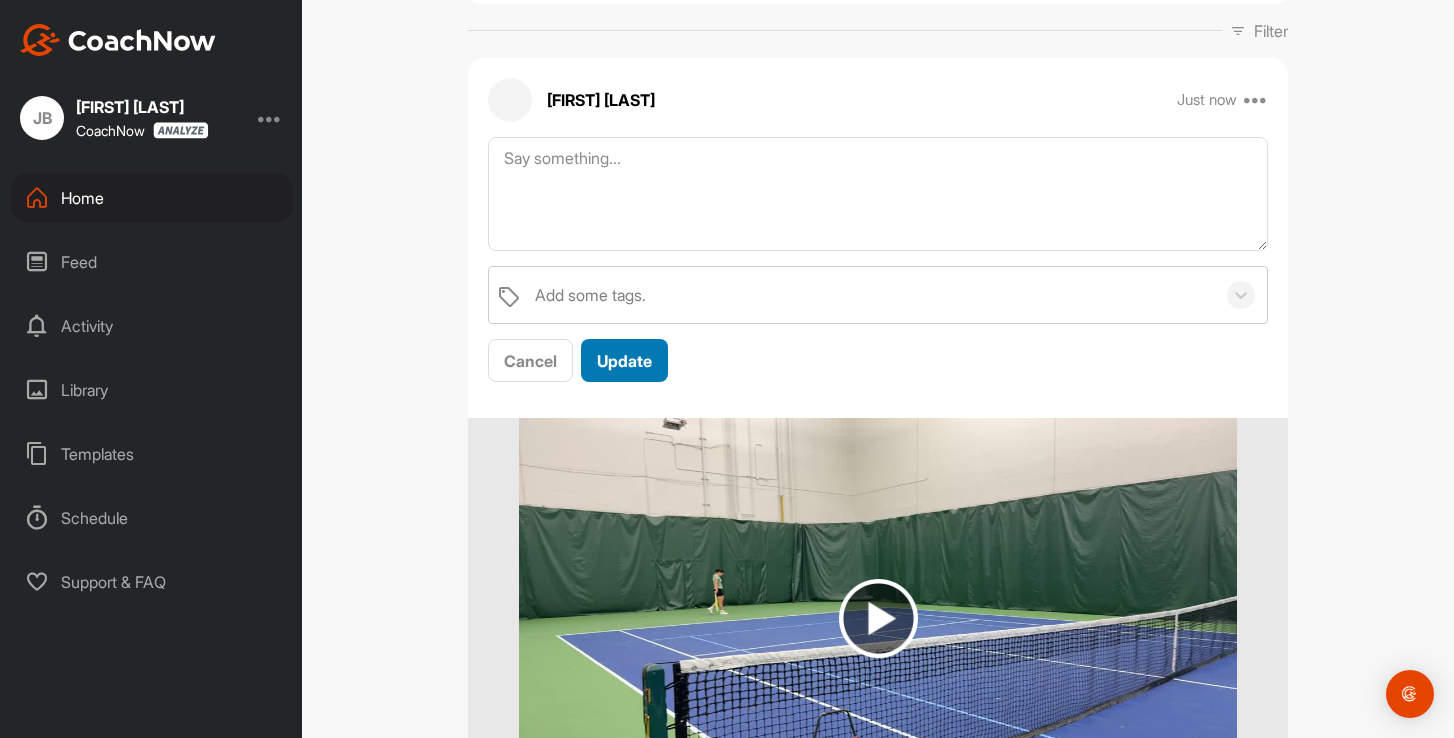 click on "Update" at bounding box center [624, 360] 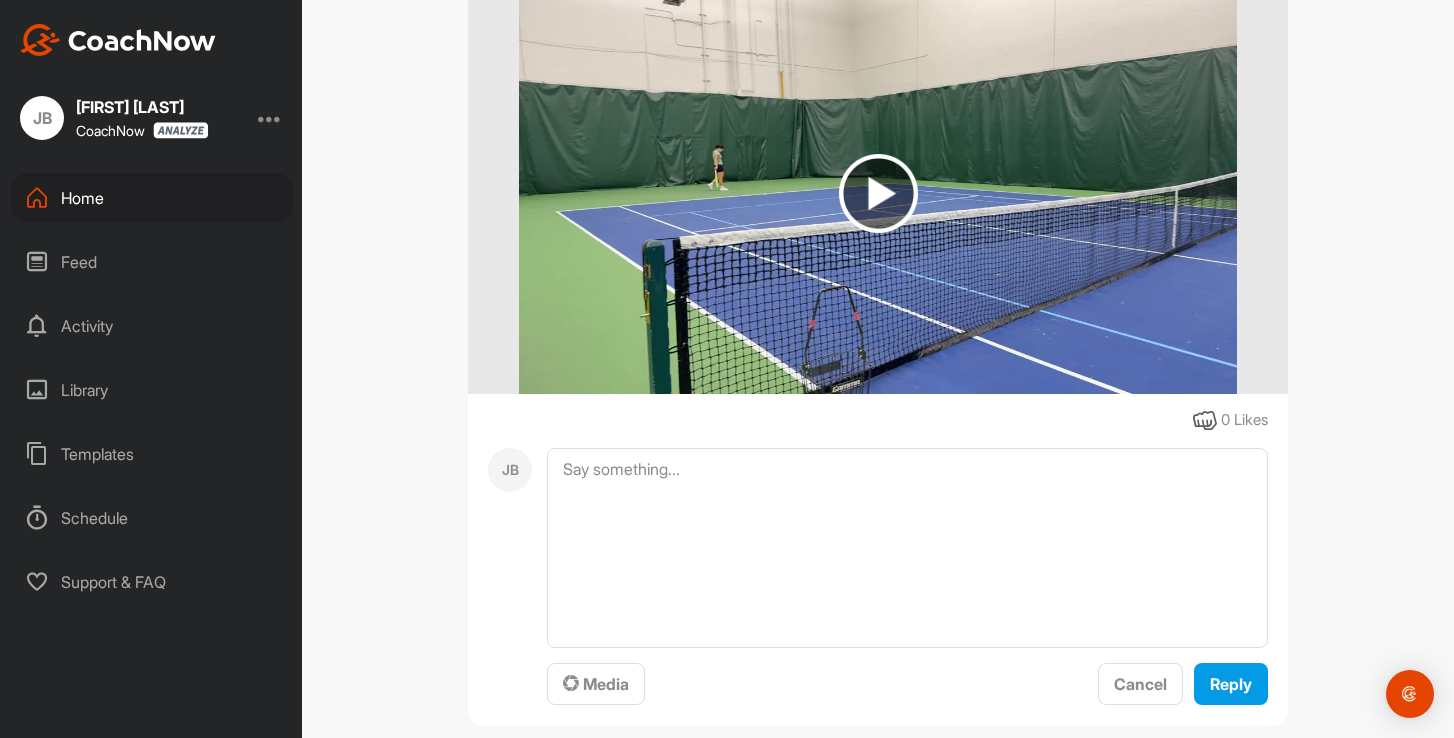 scroll, scrollTop: 508, scrollLeft: 0, axis: vertical 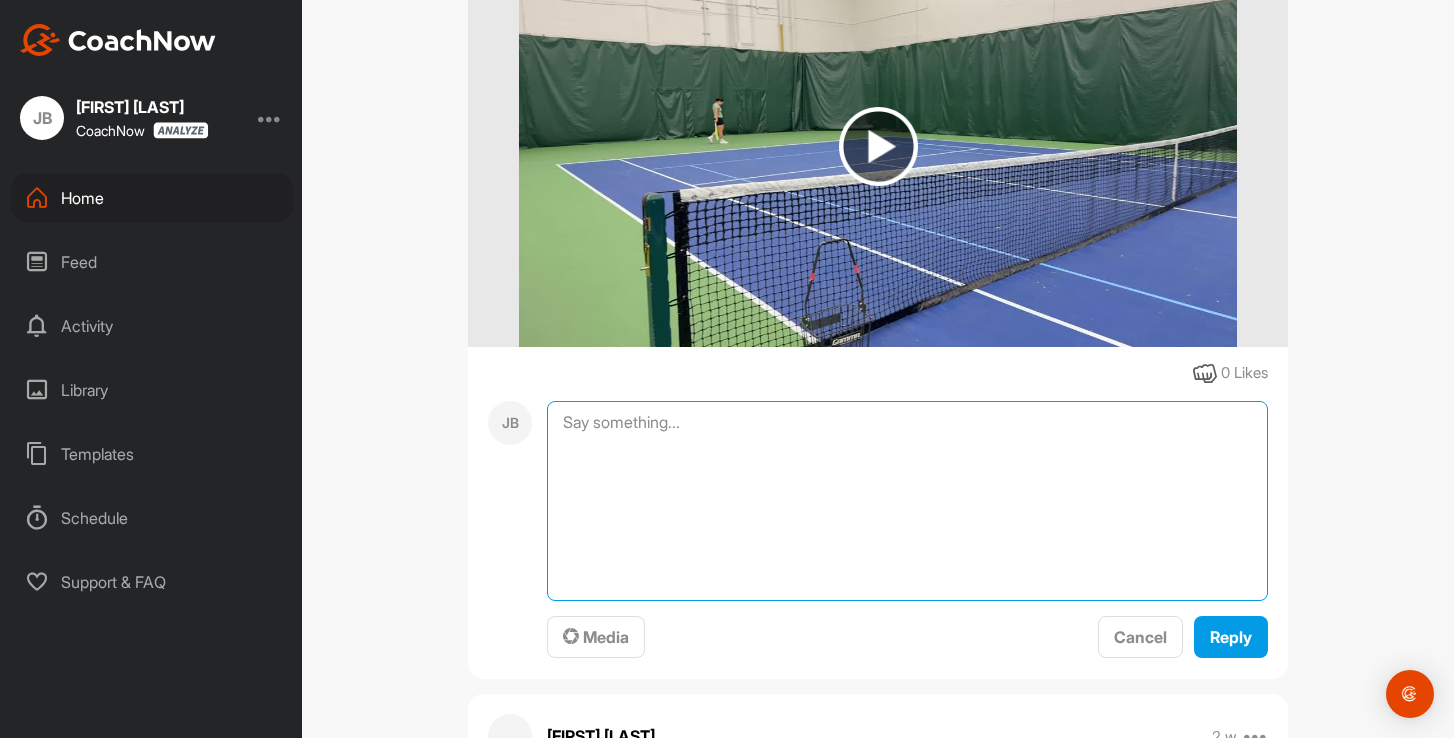 click at bounding box center (907, 501) 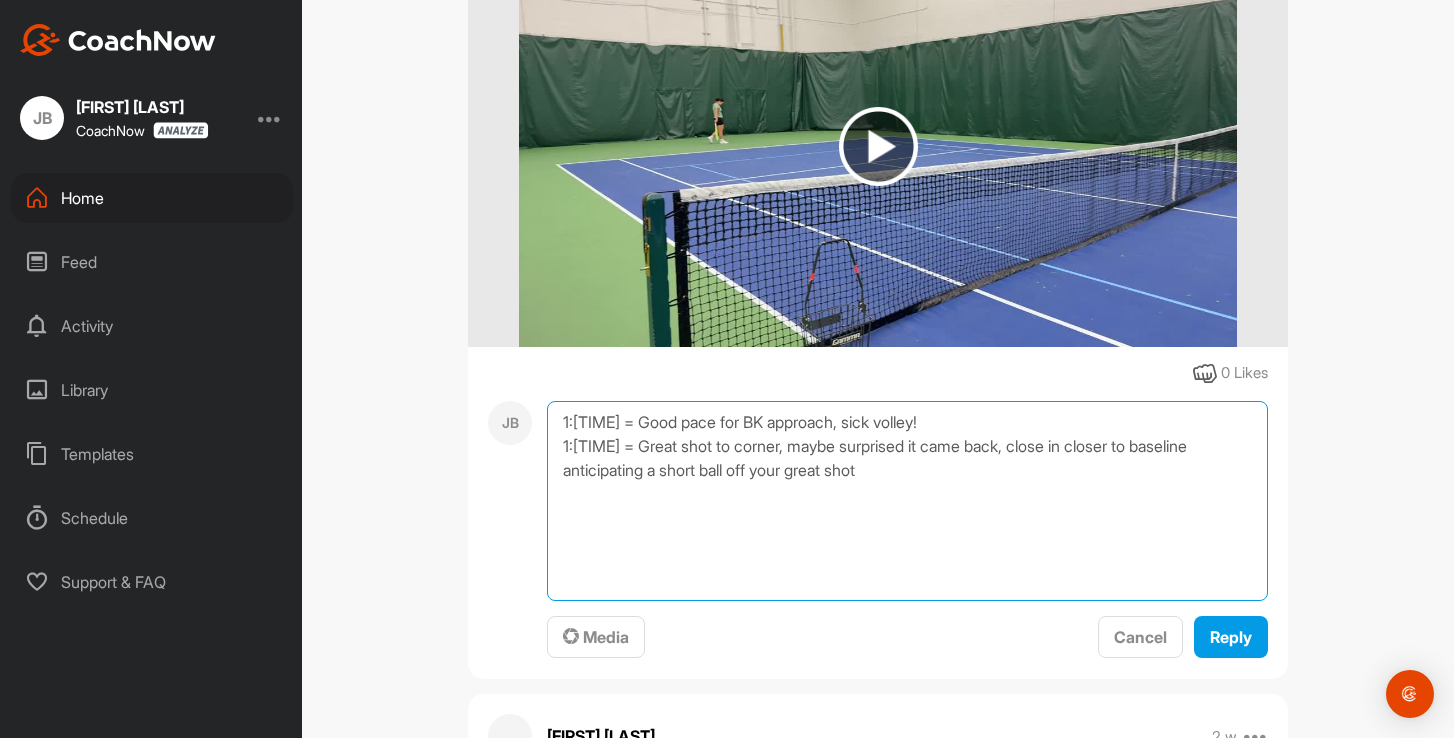 click on "1:[TIME] = Good pace for BK approach, sick volley!
1:[TIME] = Great shot to corner, maybe surprised it came back, close in closer to baseline anticipating a short ball off your great shot" at bounding box center [907, 501] 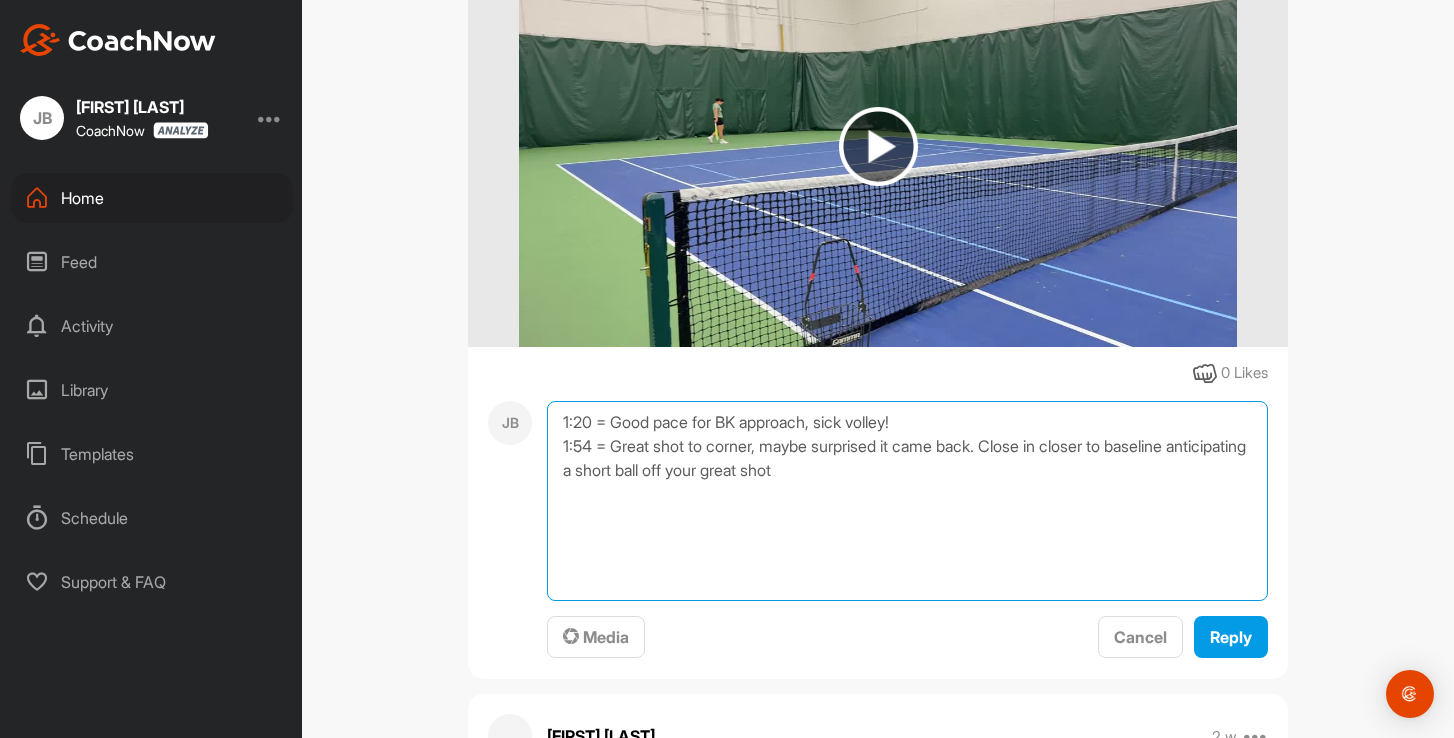 click on "1:20 = Good pace for BK approach, sick volley!
1:54 = Great shot to corner, maybe surprised it came back. Close in closer to baseline anticipating a short ball off your great shot" at bounding box center [907, 501] 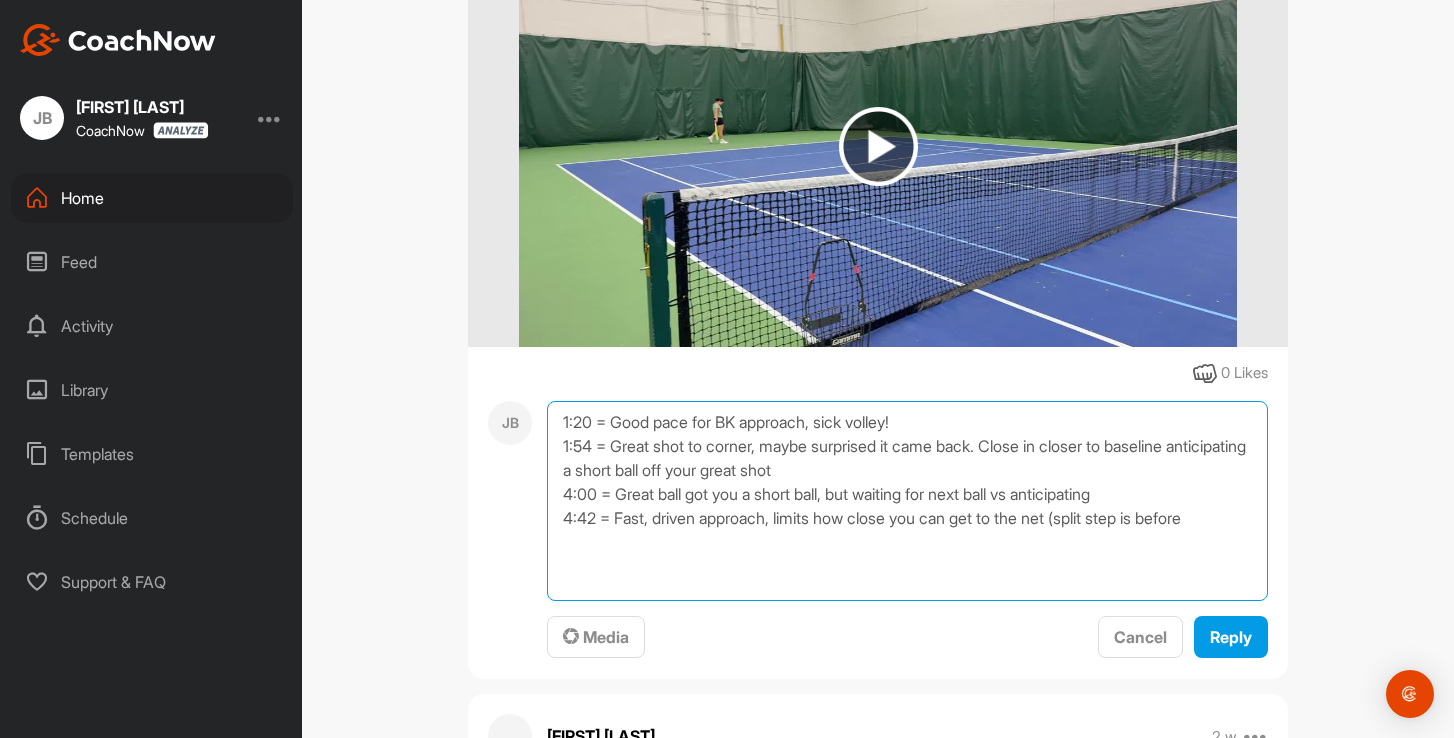 click on "1:20 = Good pace for BK approach, sick volley!
1:54 = Great shot to corner, maybe surprised it came back. Close in closer to baseline anticipating a short ball off your great shot
4:00 = Great ball got you a short ball, but waiting for next ball vs anticipating
4:42 = Fast, driven approach, limits how close you can get to the net (split step is before" at bounding box center [907, 501] 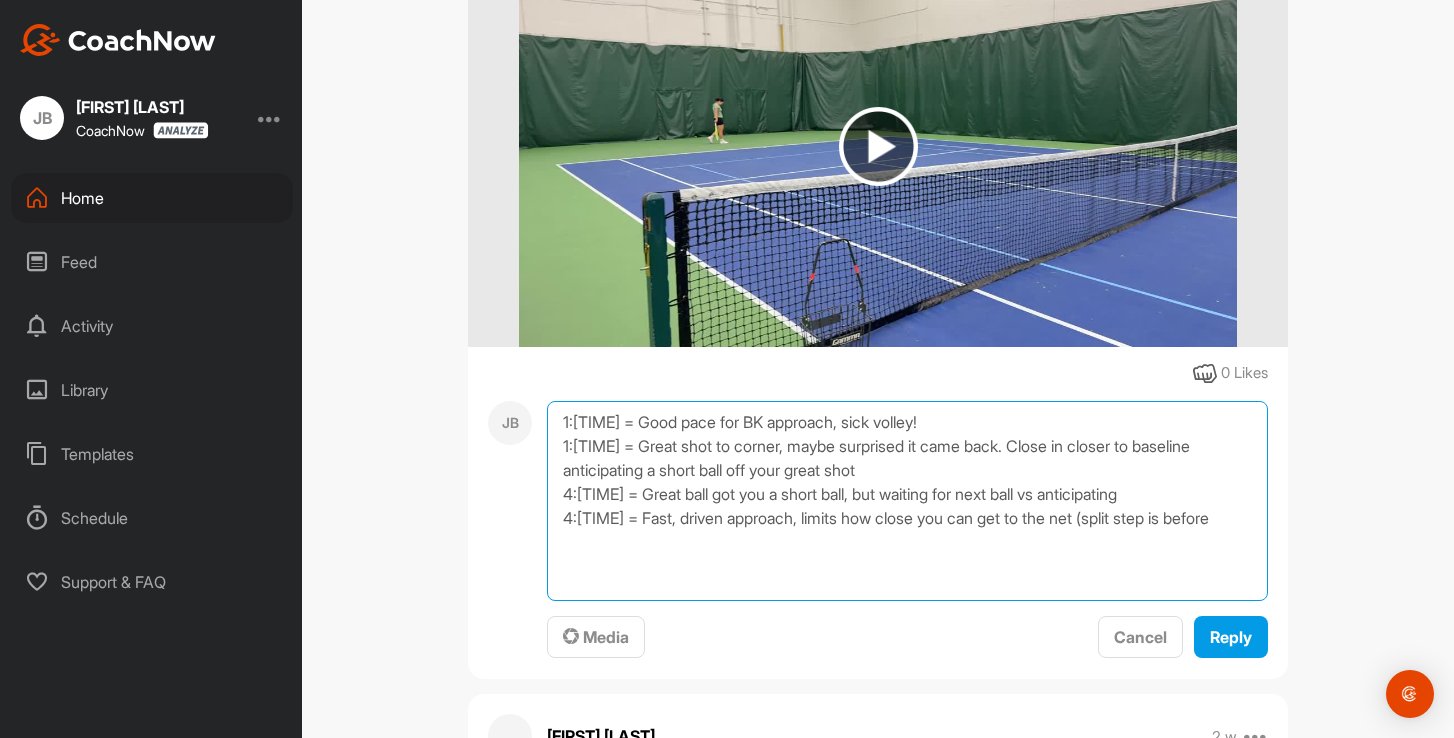 click on "1:[TIME] = Good pace for BK approach, sick volley!
1:[TIME] = Great shot to corner, maybe surprised it came back. Close in closer to baseline anticipating a short ball off your great shot
4:[TIME] = Great ball got you a short ball, but waiting for next ball vs anticipating
4:[TIME] = Fast, driven approach, limits how close you can get to the net (split step is before" at bounding box center [907, 501] 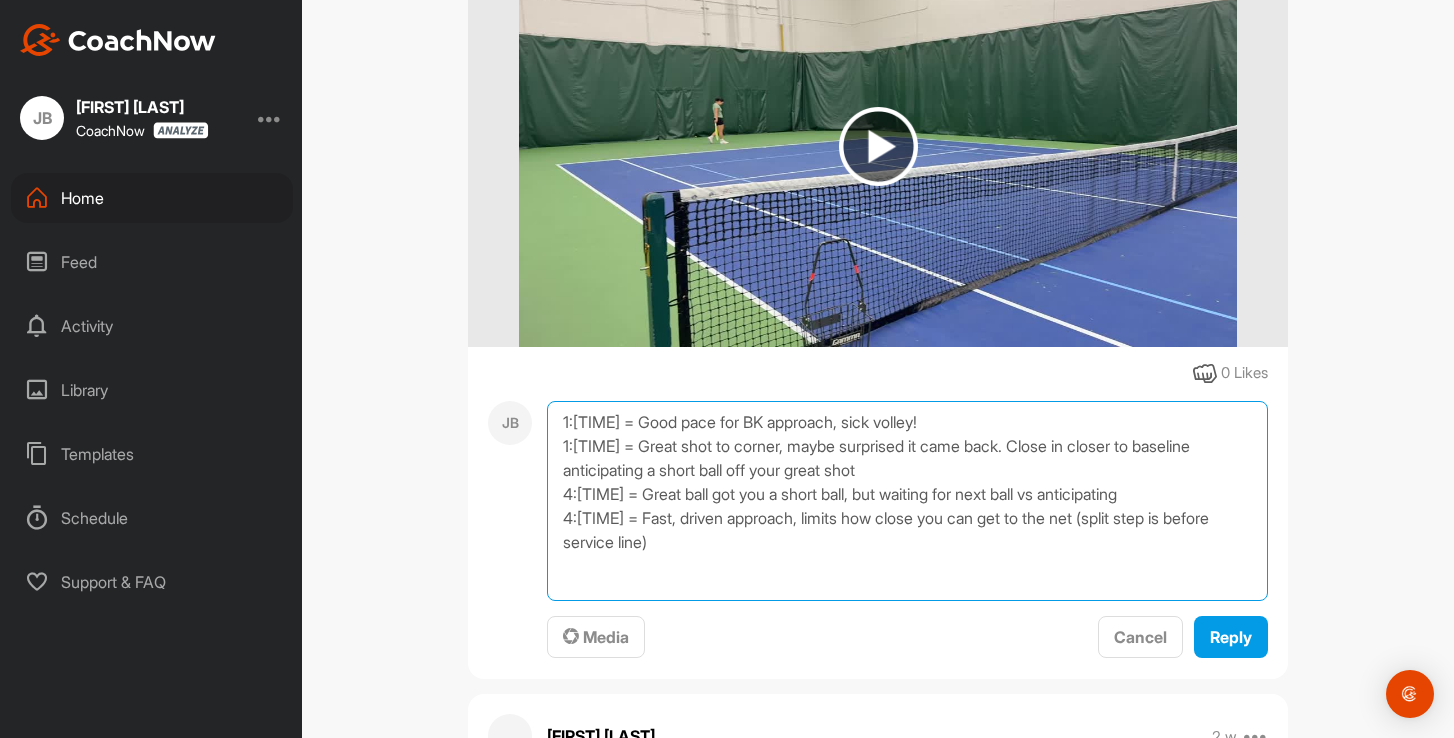 click on "1:[TIME] = Good pace for BK approach, sick volley!
1:[TIME] = Great shot to corner, maybe surprised it came back. Close in closer to baseline anticipating a short ball off your great shot
4:[TIME] = Great ball got you a short ball, but waiting for next ball vs anticipating
4:[TIME] = Fast, driven approach, limits how close you can get to the net (split step is before service line)" at bounding box center (907, 501) 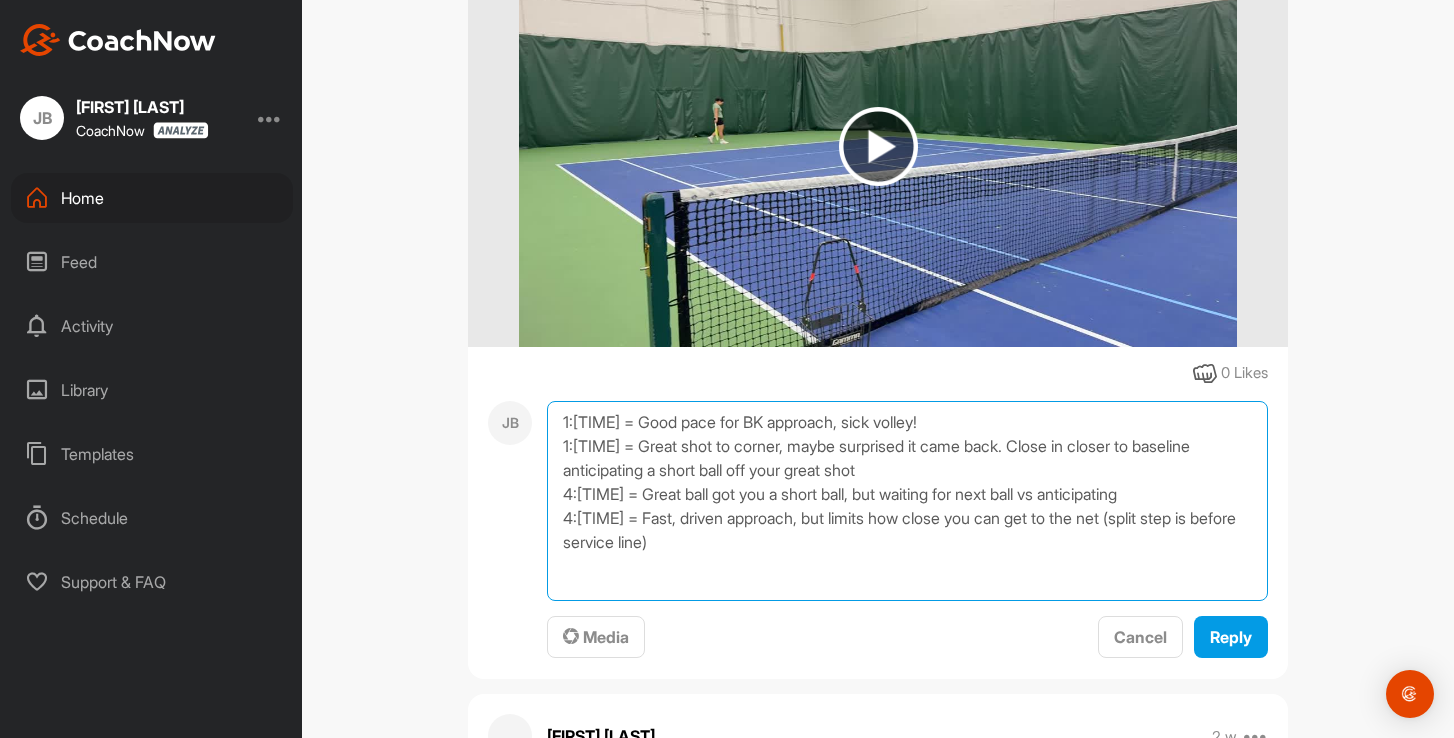 click on "1:[TIME] = Good pace for BK approach, sick volley!
1:[TIME] = Great shot to corner, maybe surprised it came back. Close in closer to baseline anticipating a short ball off your great shot
4:[TIME] = Great ball got you a short ball, but waiting for next ball vs anticipating
4:[TIME] = Fast, driven approach, but limits how close you can get to the net (split step is before service line)" at bounding box center [907, 501] 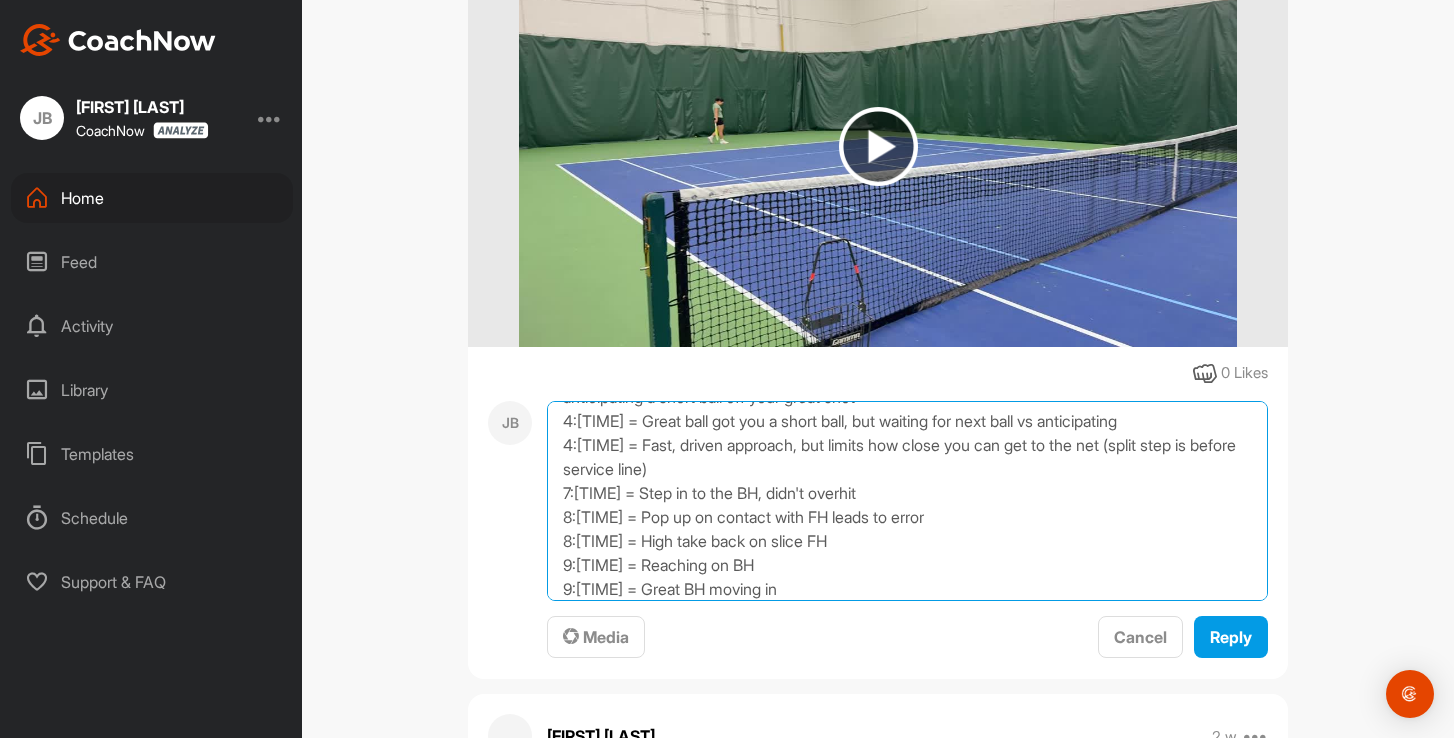 scroll, scrollTop: 97, scrollLeft: 0, axis: vertical 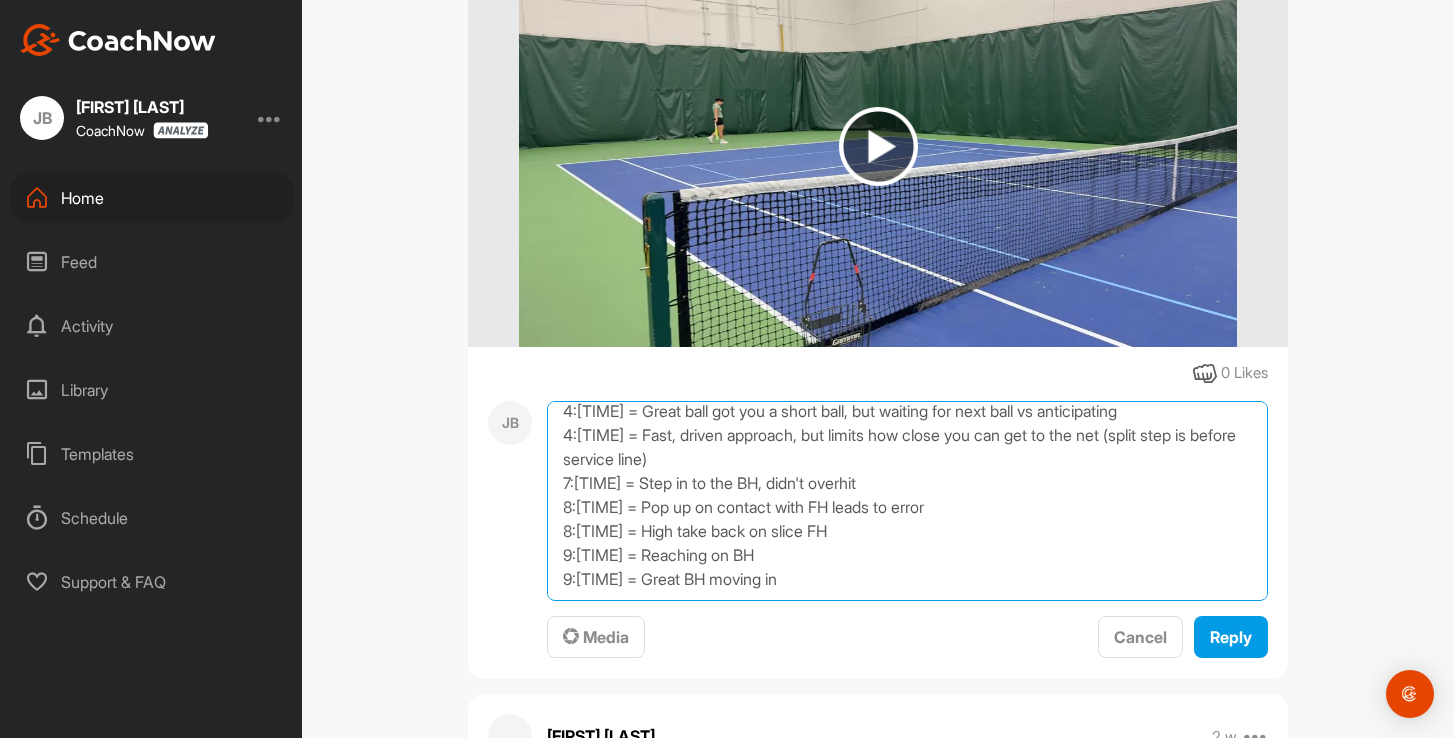 click on "1:[TIME] = Good pace for BK approach, sick volley!
1:[TIME] = Great shot to corner, maybe surprised it came back. Close in closer to baseline anticipating a short ball off your great shot
4:[TIME] = Great ball got you a short ball, but waiting for next ball vs anticipating
4:[TIME] = Fast, driven approach, but limits how close you can get to the net (split step is before service line)
7:[TIME] = Step in to the BH, didn't overhit
8:[TIME] = Pop up on contact with FH leads to error
8:[TIME] = High take back on slice FH
9:[TIME] = Reaching on BH
9:[TIME] = Great BH moving in" at bounding box center [907, 501] 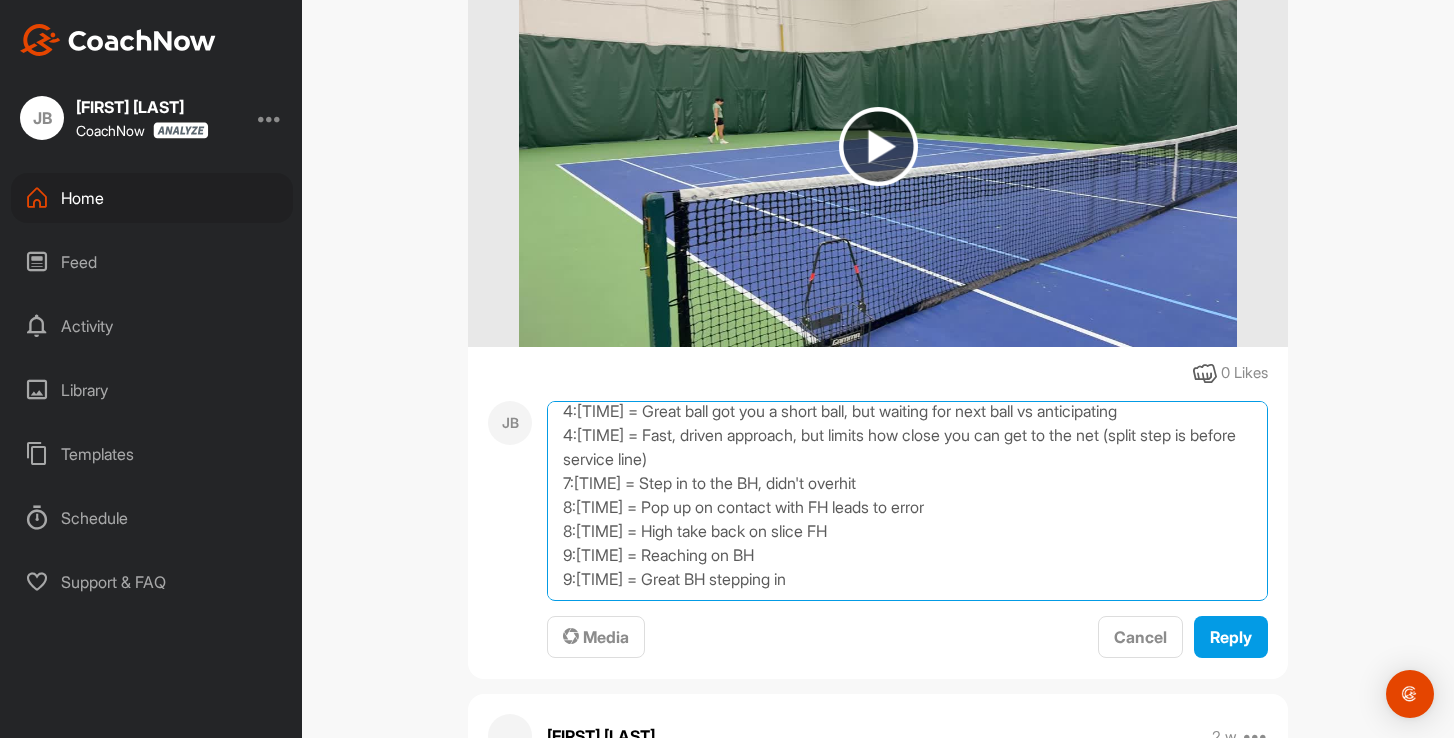 click on "1:[TIME] = Good pace for BK approach, sick volley!
1:[TIME] = Great shot to corner, maybe surprised it came back. Close in closer to baseline anticipating a short ball off your great shot
4:[TIME] = Great ball got you a short ball, but waiting for next ball vs anticipating
4:[TIME] = Fast, driven approach, but limits how close you can get to the net (split step is before service line)
7:[TIME] = Step in to the BH, didn't overhit
8:[TIME] = Pop up on contact with FH leads to error
8:[TIME] = High take back on slice FH
9:[TIME] = Reaching on BH
9:[TIME] = Great BH stepping in" at bounding box center [907, 501] 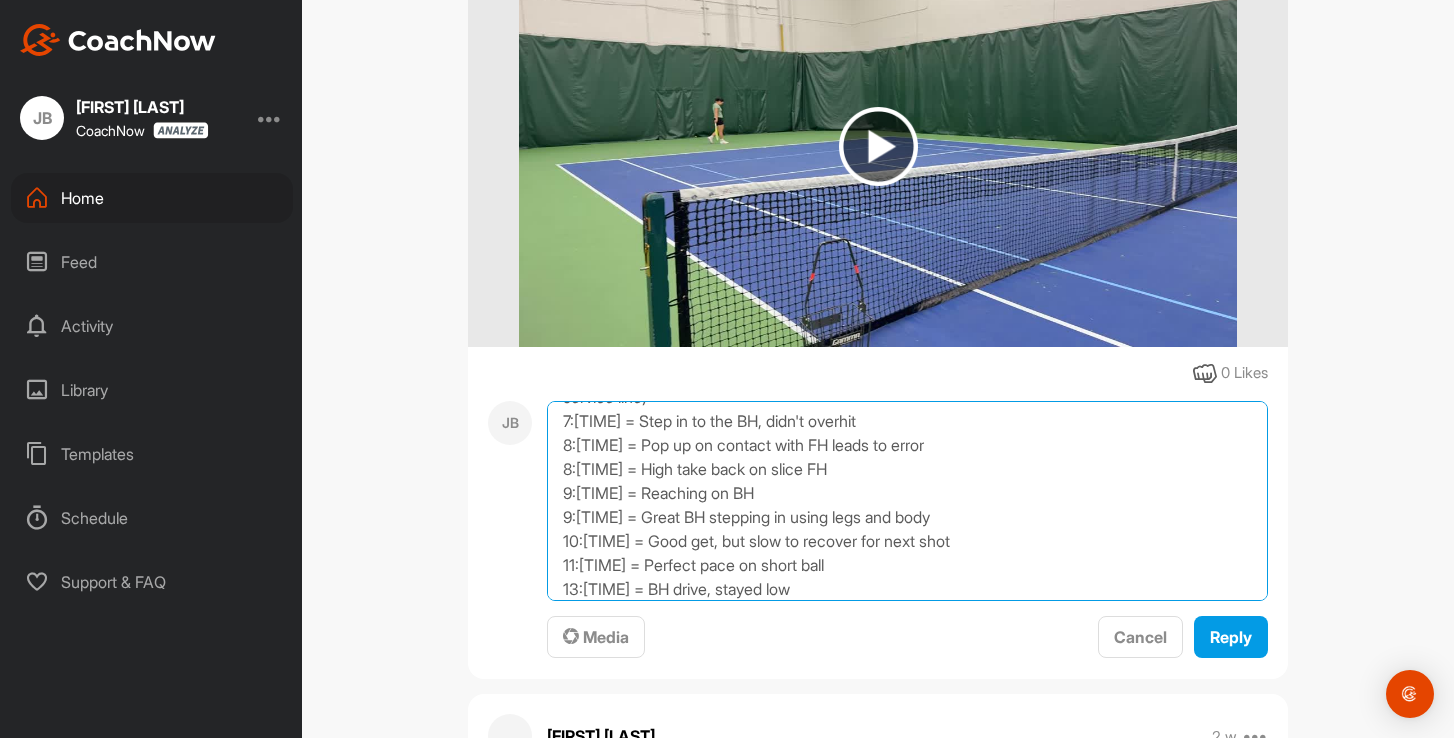 scroll, scrollTop: 169, scrollLeft: 0, axis: vertical 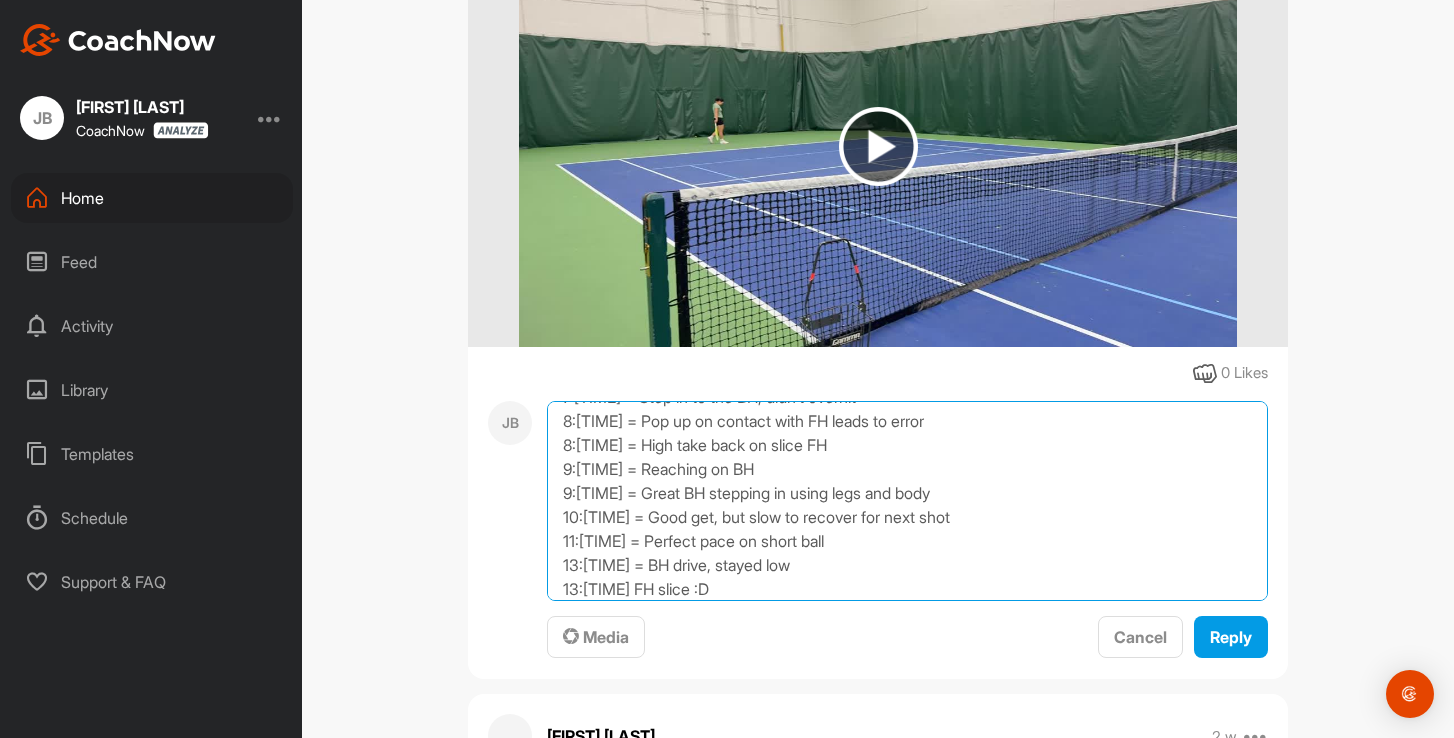 click on "1:[TIME] = Good pace for BK approach, sick volley!
1:[TIME] = Great shot to corner, maybe surprised it came back. Close in closer to baseline anticipating a short ball off your great shot
4:[TIME] = Great ball got you a short ball, but waiting for next ball vs anticipating
4:[TIME] = Fast, driven approach, but limits how close you can get to the net (split step is before service line)
7:[TIME] = Step in to the BH, didn't overhit
8:[TIME] = Pop up on contact with FH leads to error
8:[TIME] = High take back on slice FH
9:[TIME] = Reaching on BH
9:[TIME] = Great BH stepping in using legs and body
10:[TIME] = Good get, but slow to recover for next shot
11:[TIME] = Perfect pace on short ball
13:[TIME] = BH drive, stayed low
13:[TIME] FH slice :D" at bounding box center [907, 501] 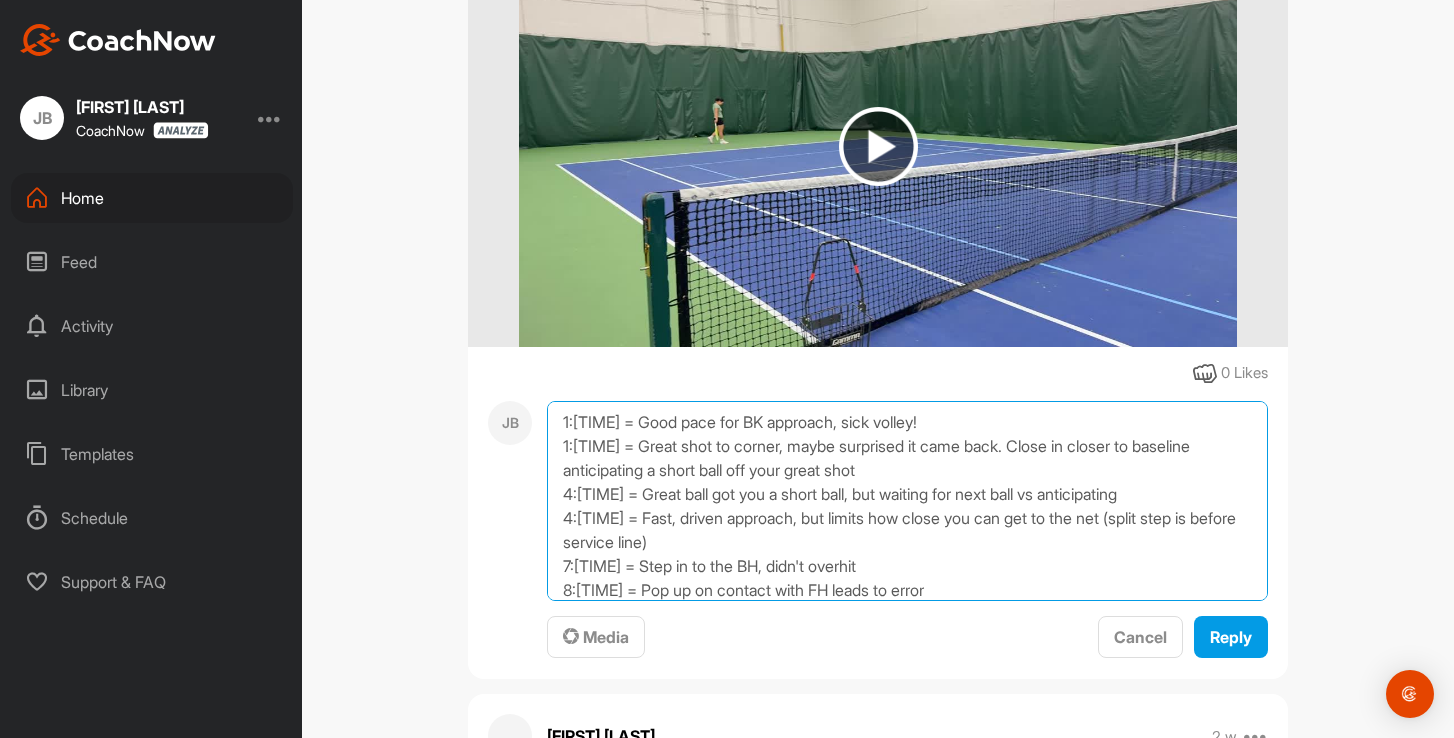 scroll, scrollTop: 0, scrollLeft: 0, axis: both 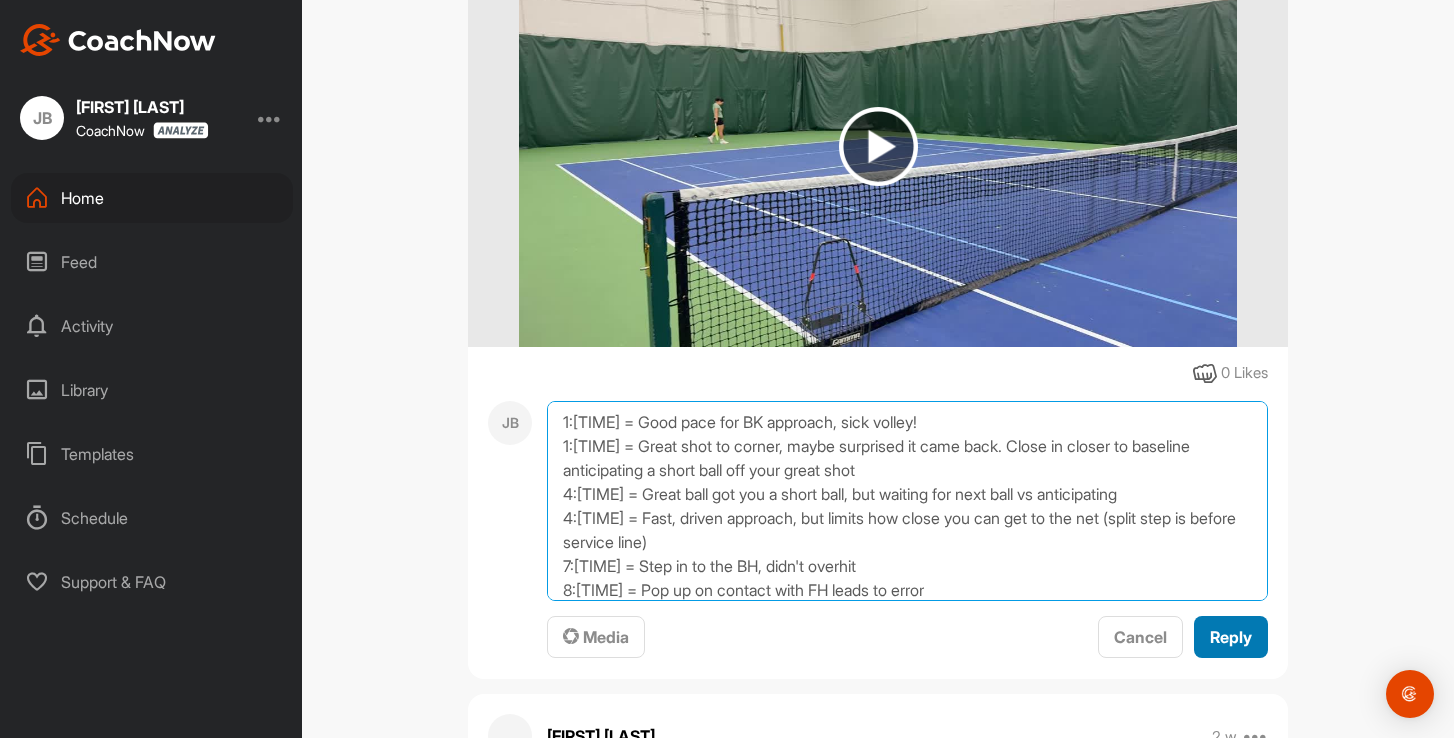 type on "1:[TIME] = Good pace for BK approach, sick volley!
1:[TIME] = Great shot to corner, maybe surprised it came back. Close in closer to baseline anticipating a short ball off your great shot
4:[TIME] = Great ball got you a short ball, but waiting for next ball vs anticipating
4:[TIME] = Fast, driven approach, but limits how close you can get to the net (split step is before service line)
7:[TIME] = Step in to the BH, didn't overhit
8:[TIME] = Pop up on contact with FH leads to error
8:[TIME] = High take back on slice FH
9:[TIME] = Reaching on BH
9:[TIME] = Great BH stepping in using legs and body
10:[TIME] = Good get, but slow to recover for next shot
11:[TIME] = Perfect pace on short ball
13:[TIME] = BH drive, stayed low
13:[TIME] = FH slice :D" 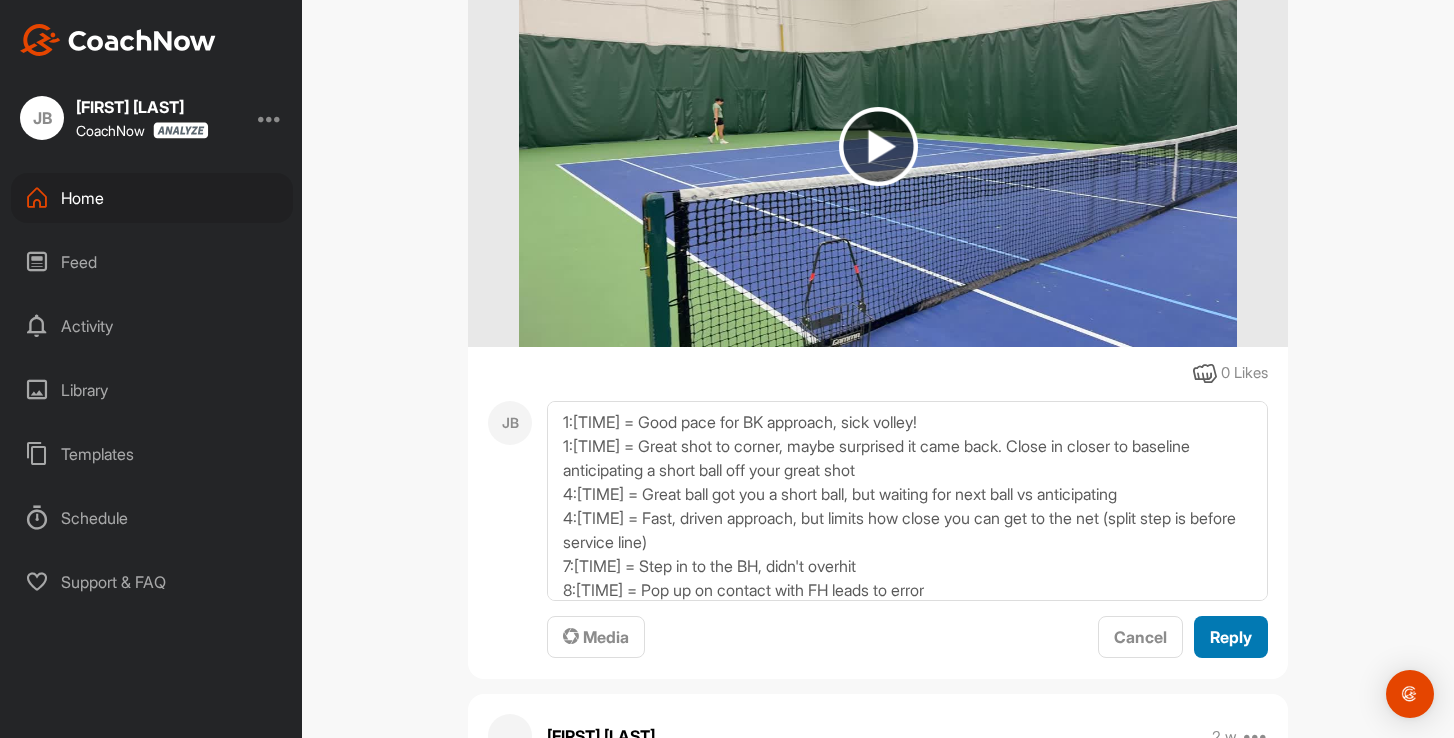 click on "Reply" at bounding box center (1231, 637) 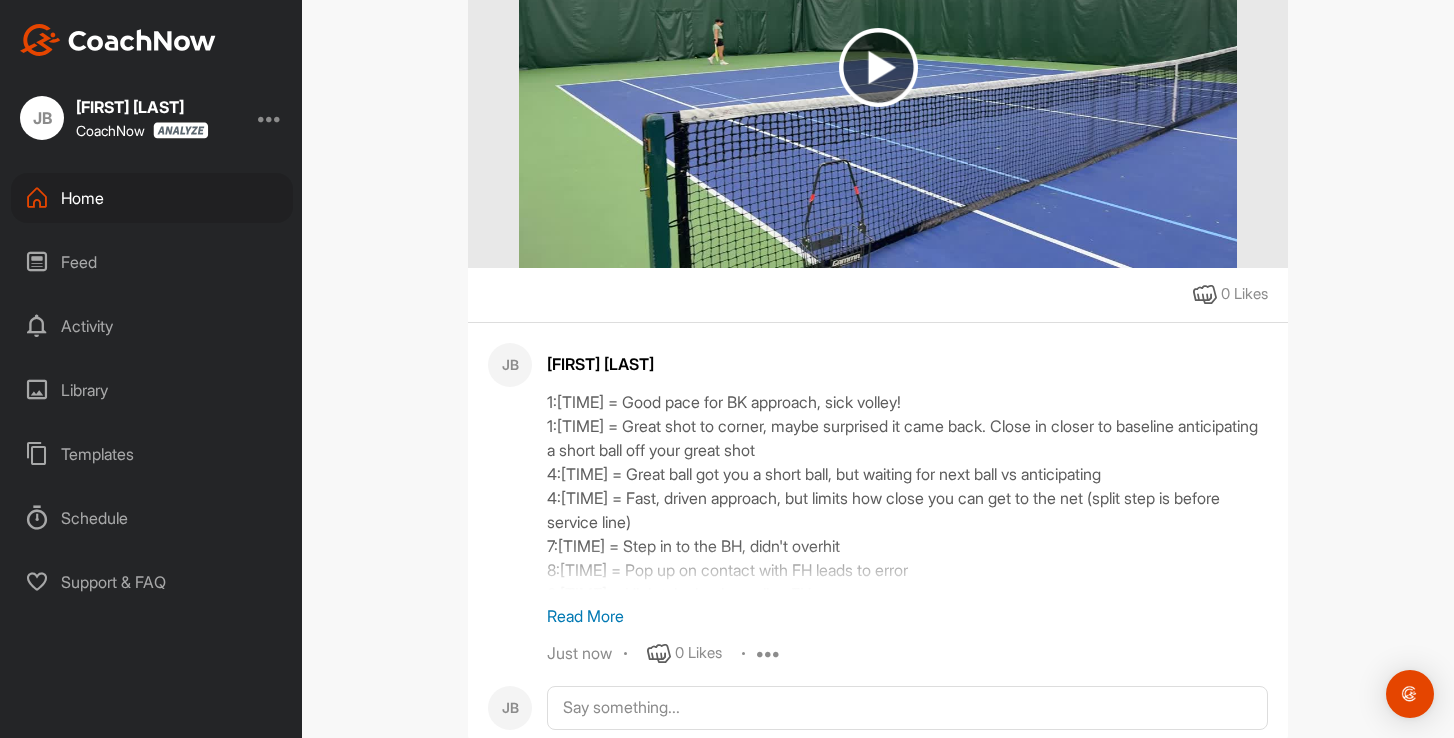 scroll, scrollTop: 590, scrollLeft: 0, axis: vertical 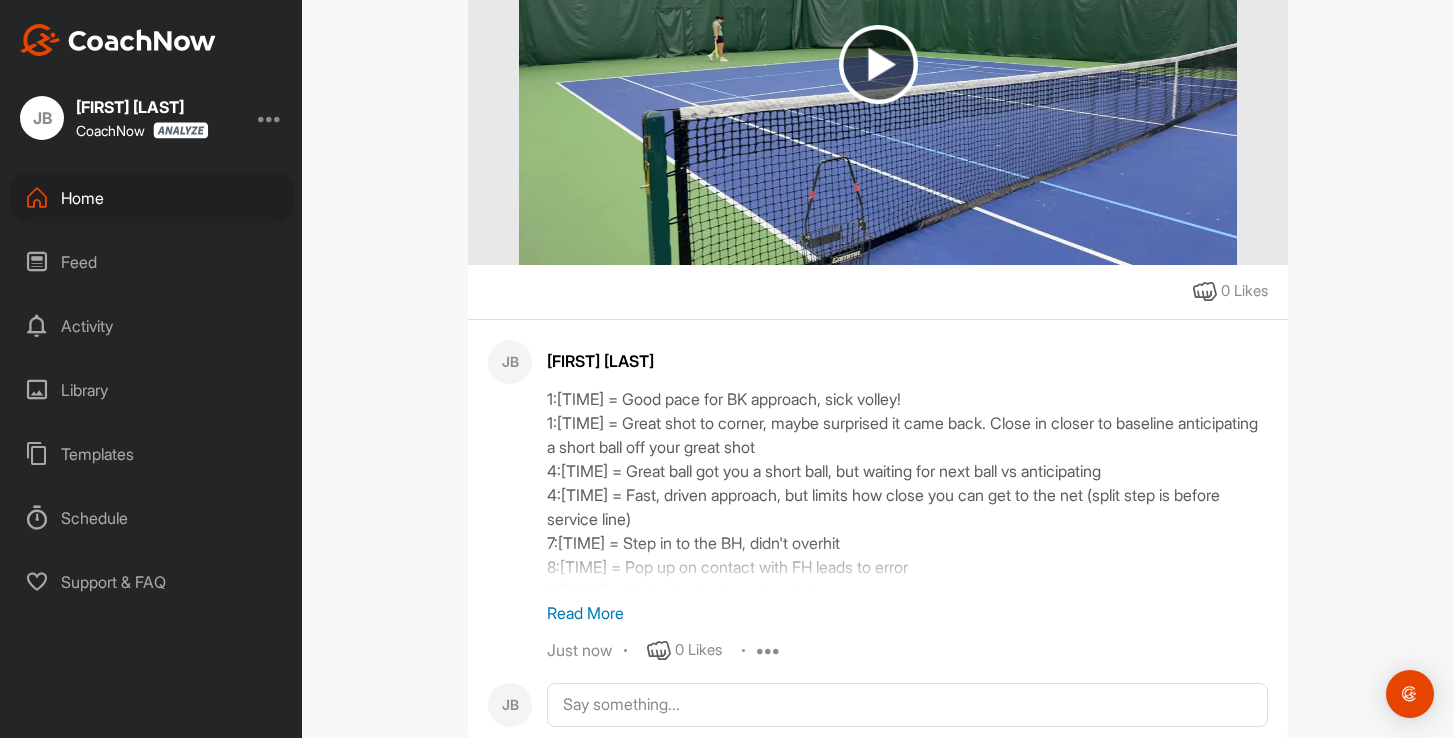 click on "Home Feed Activity Library Templates Schedule Support & FAQ" at bounding box center [151, 390] 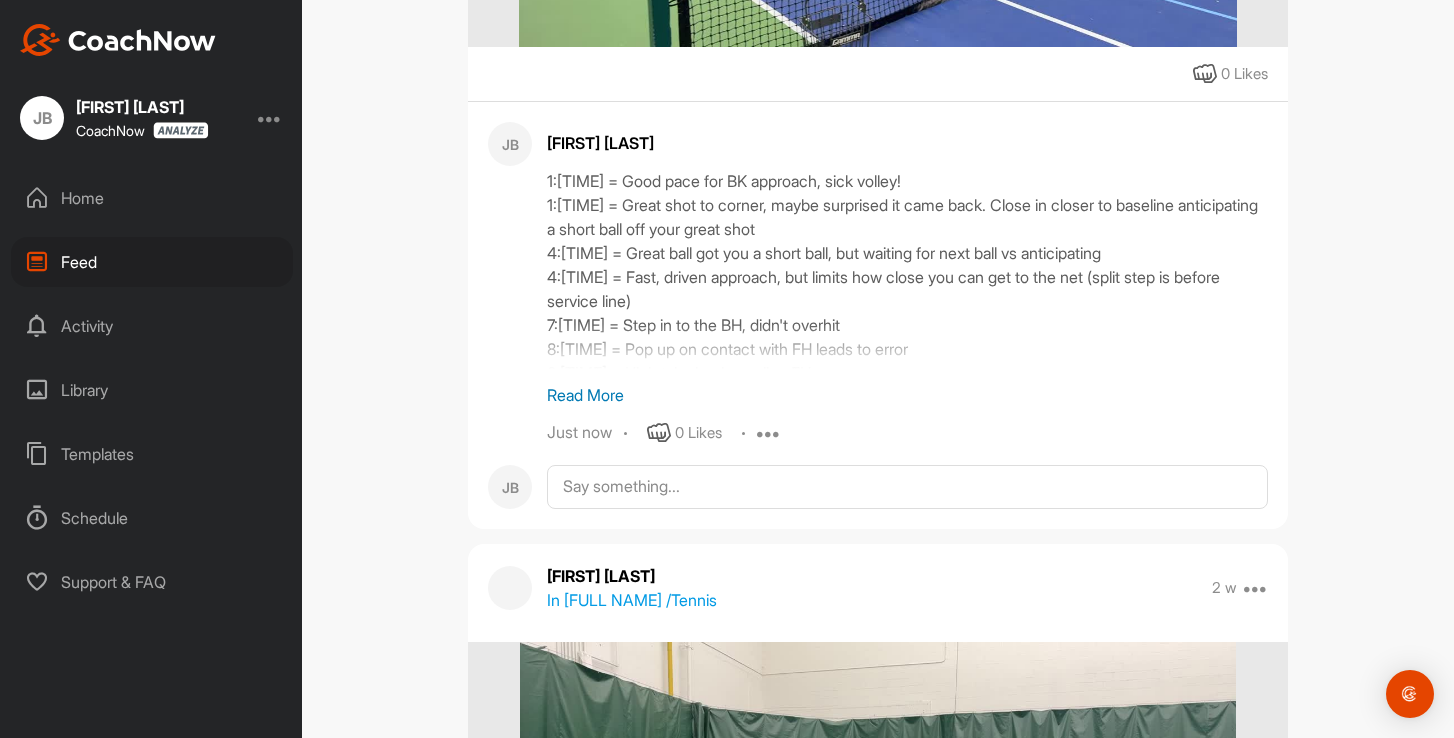 scroll, scrollTop: 712, scrollLeft: 0, axis: vertical 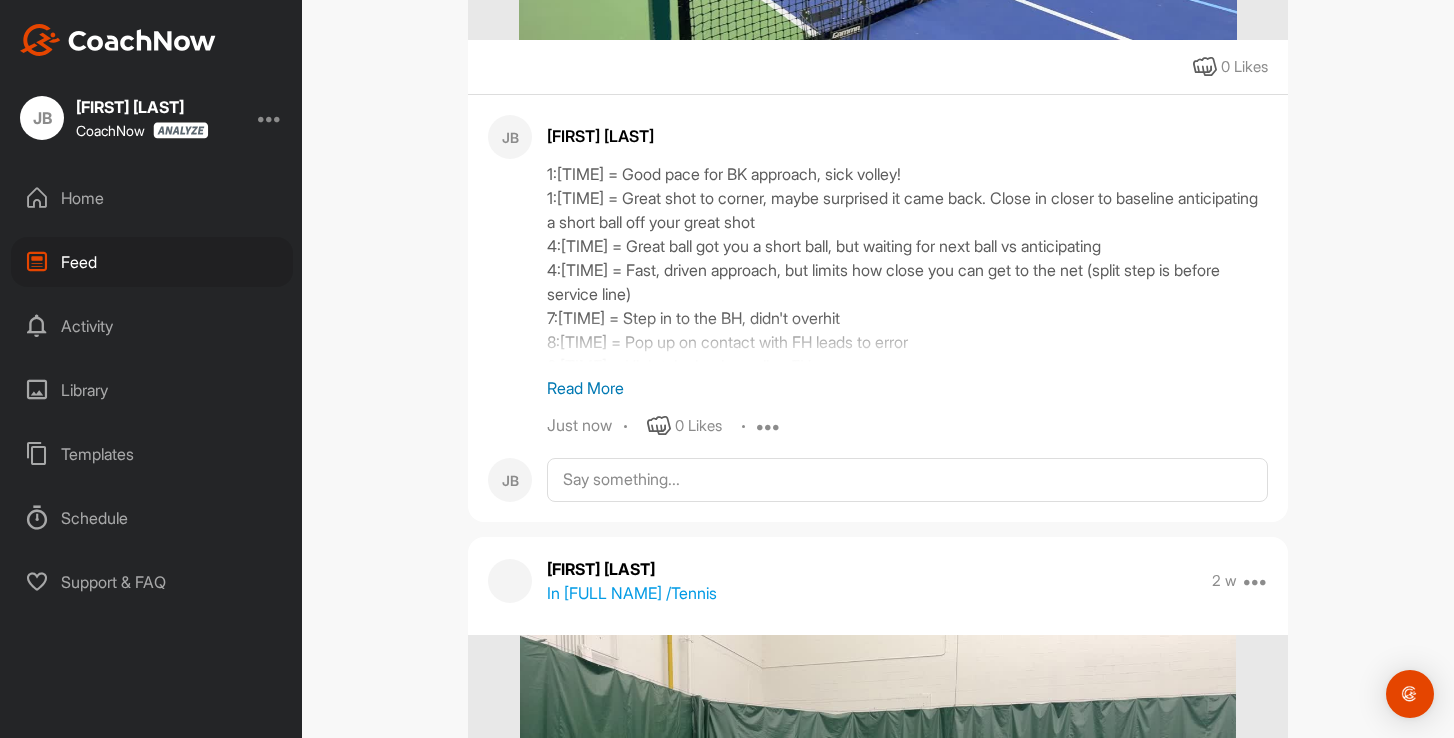 click on "Read More" at bounding box center (907, 388) 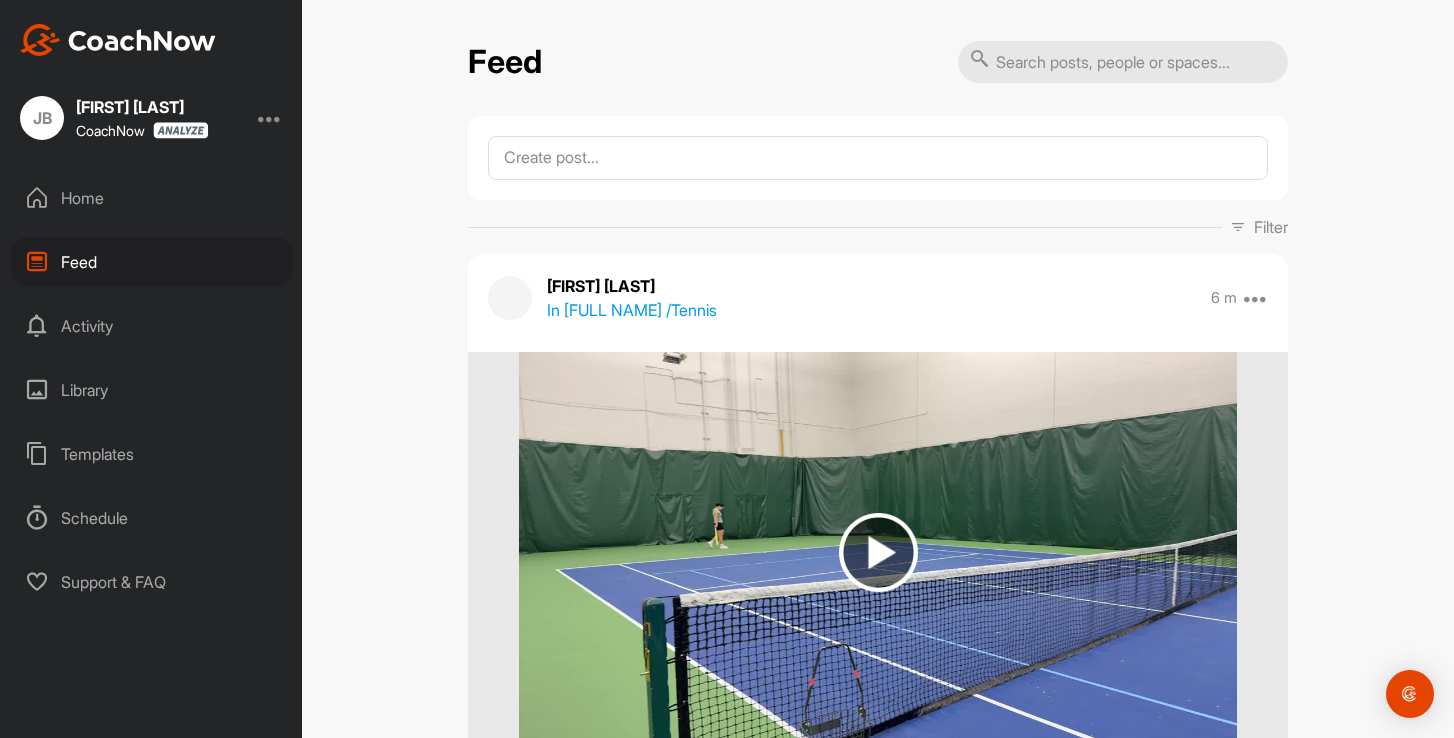 scroll, scrollTop: 0, scrollLeft: 0, axis: both 